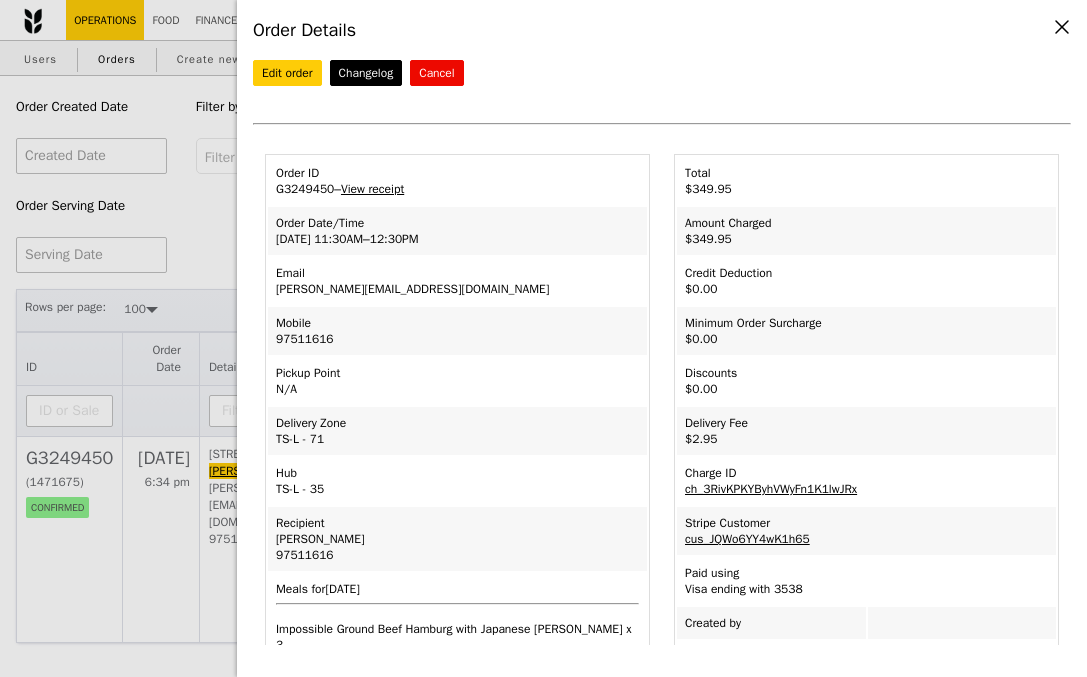 select on "100" 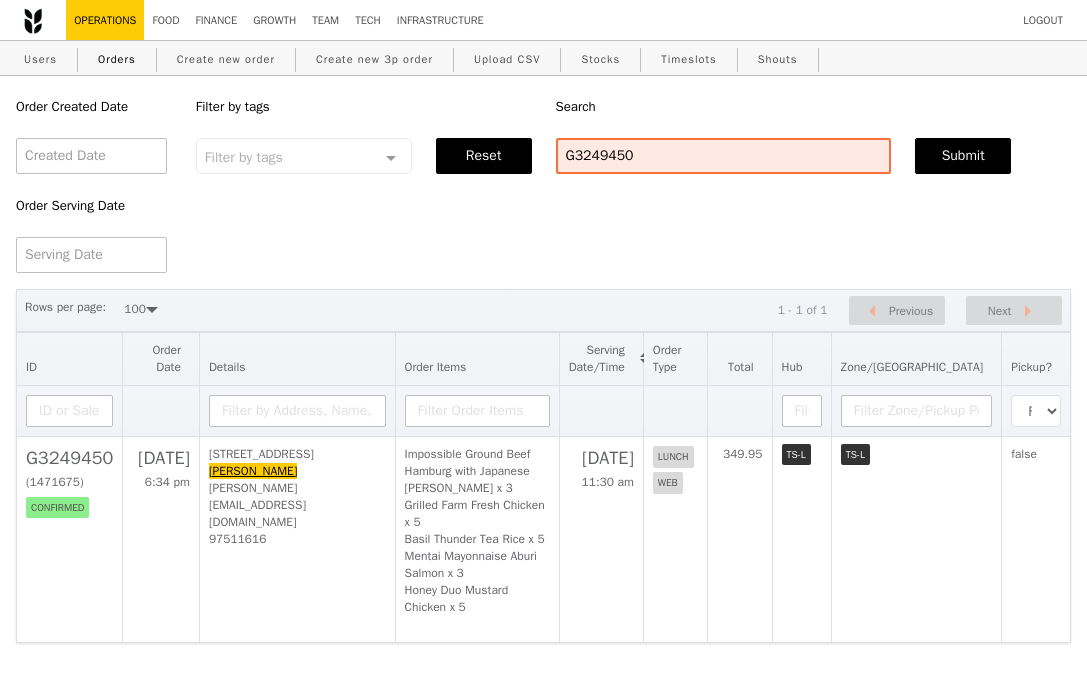 scroll, scrollTop: 612, scrollLeft: 0, axis: vertical 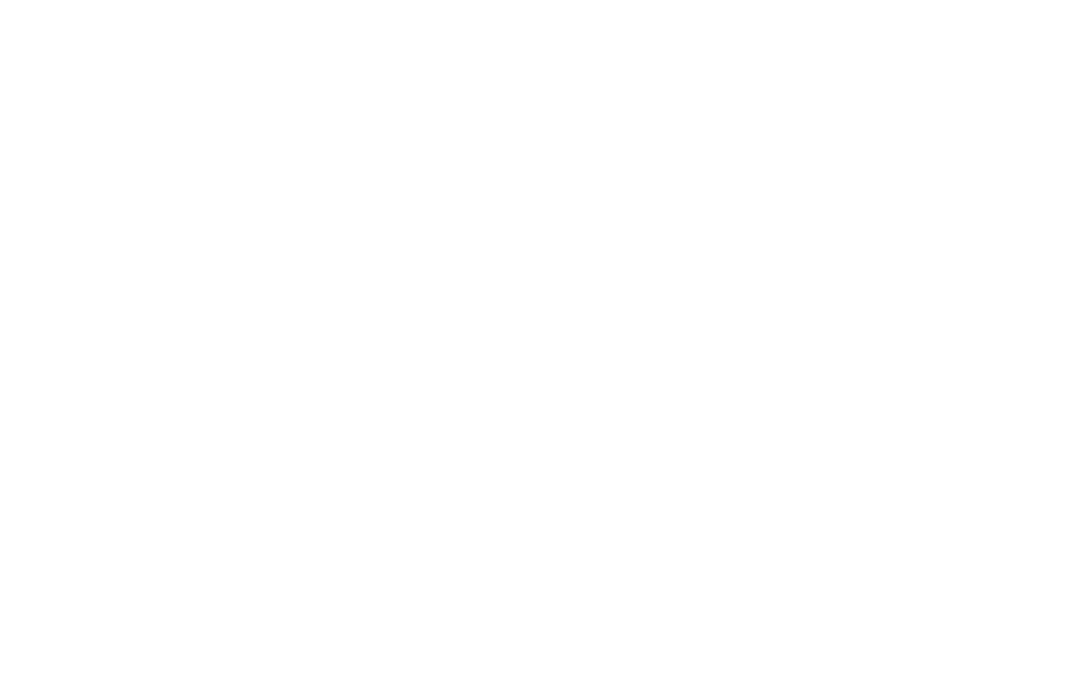 select on "100" 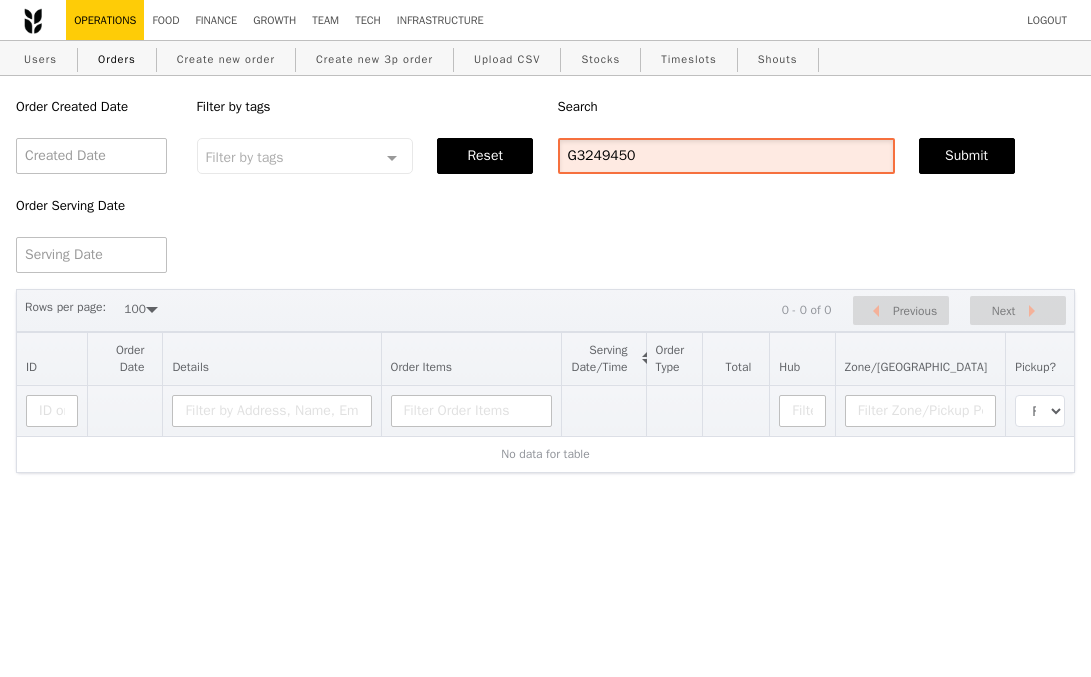 click on "G3249450" at bounding box center [726, 156] 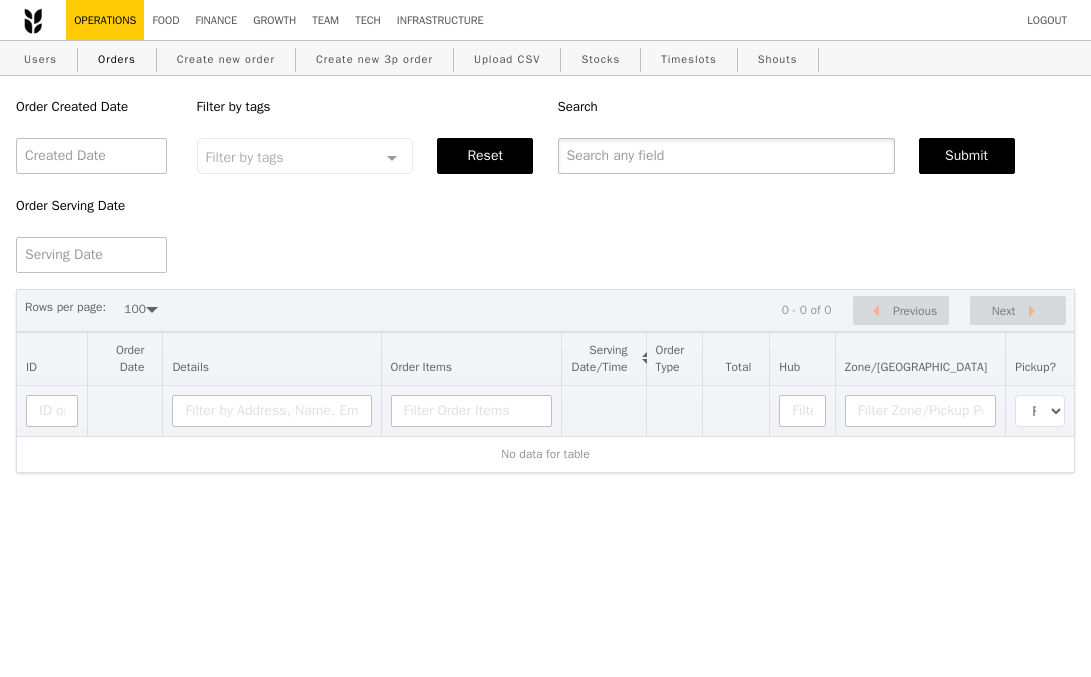type 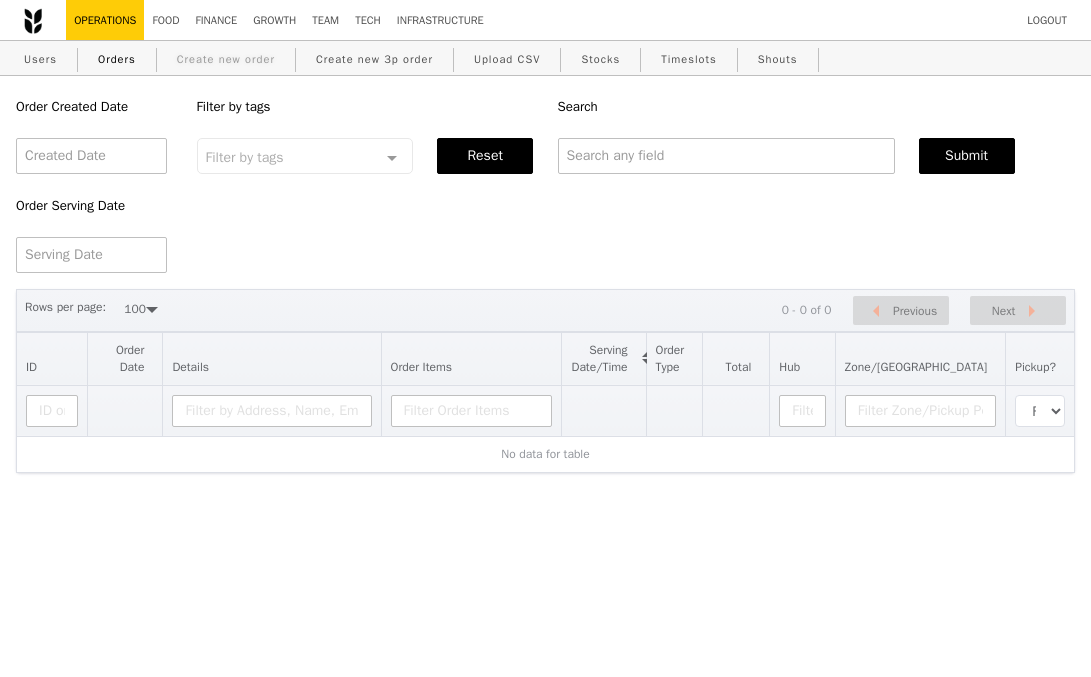 click on "Create new order" at bounding box center [226, 59] 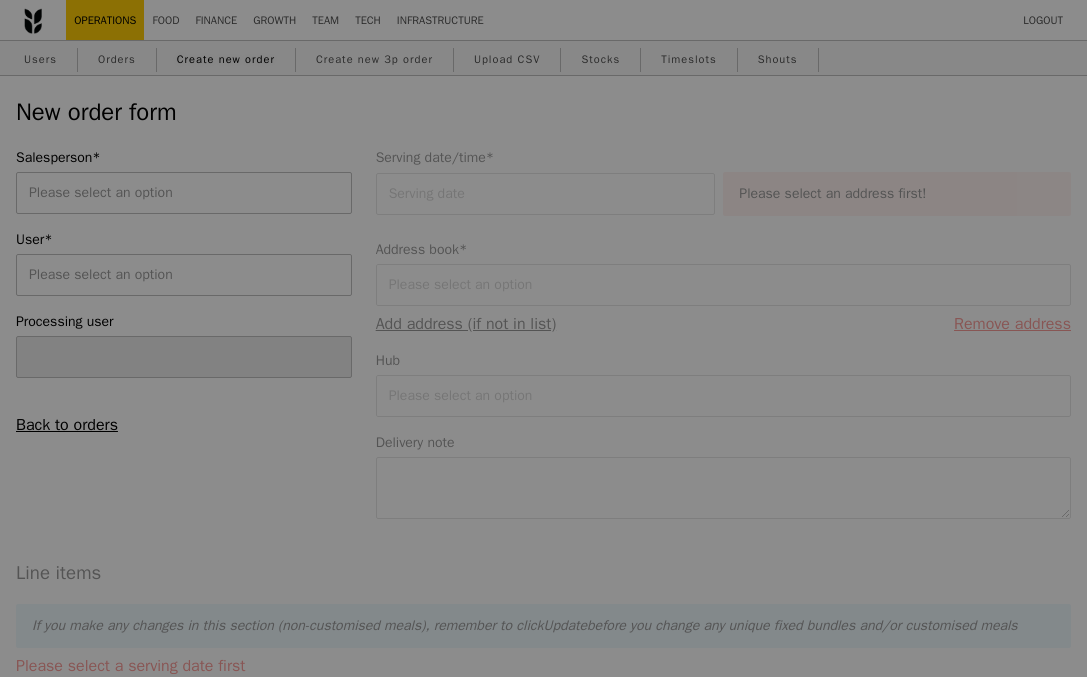 type on "Confirm" 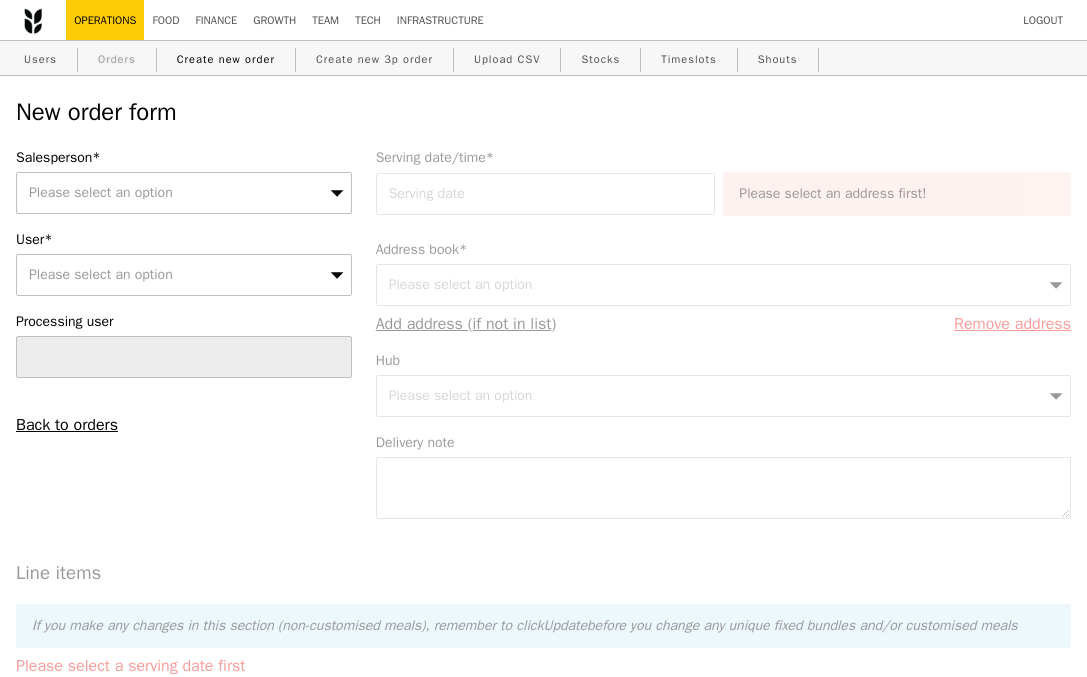 click on "Orders" at bounding box center [117, 59] 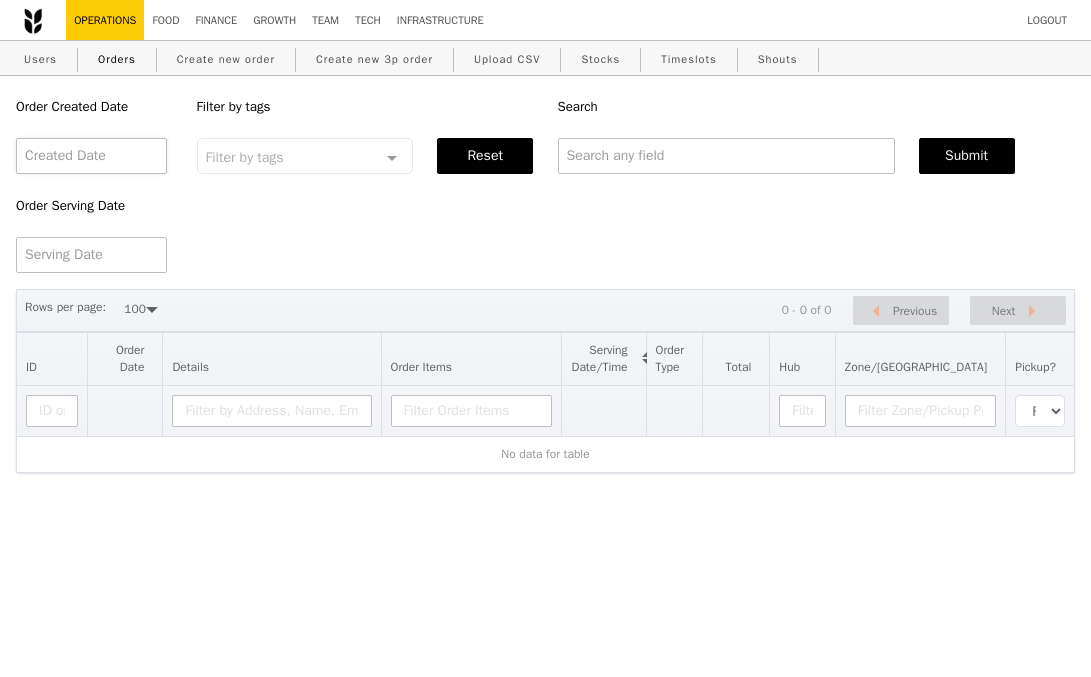 click at bounding box center (91, 156) 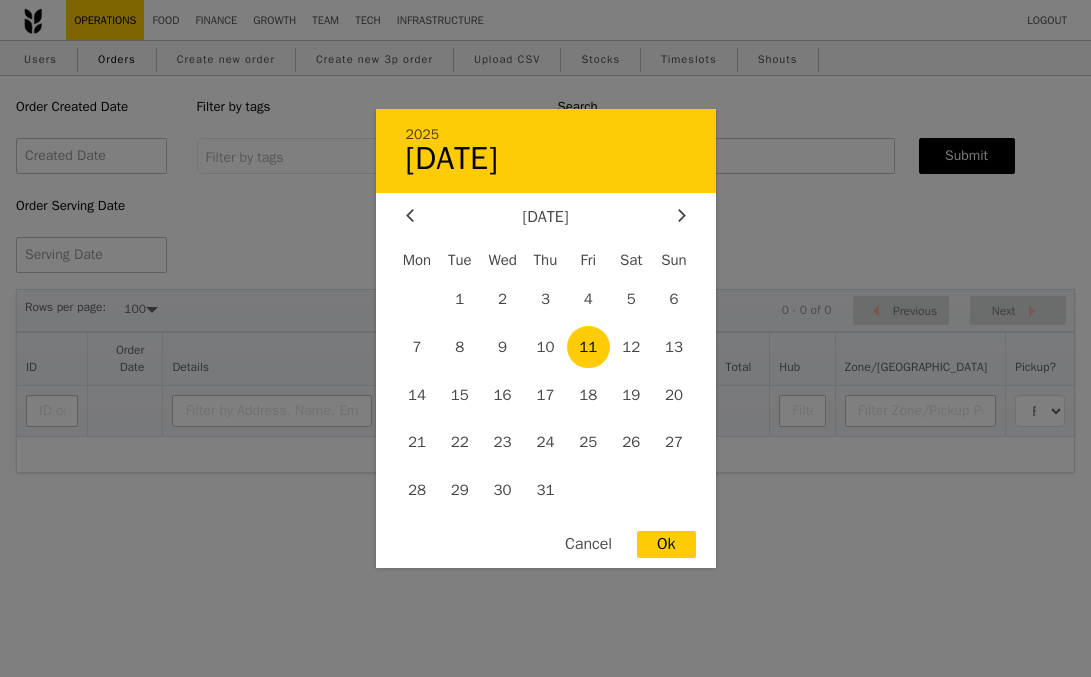 click on "11" at bounding box center (588, 347) 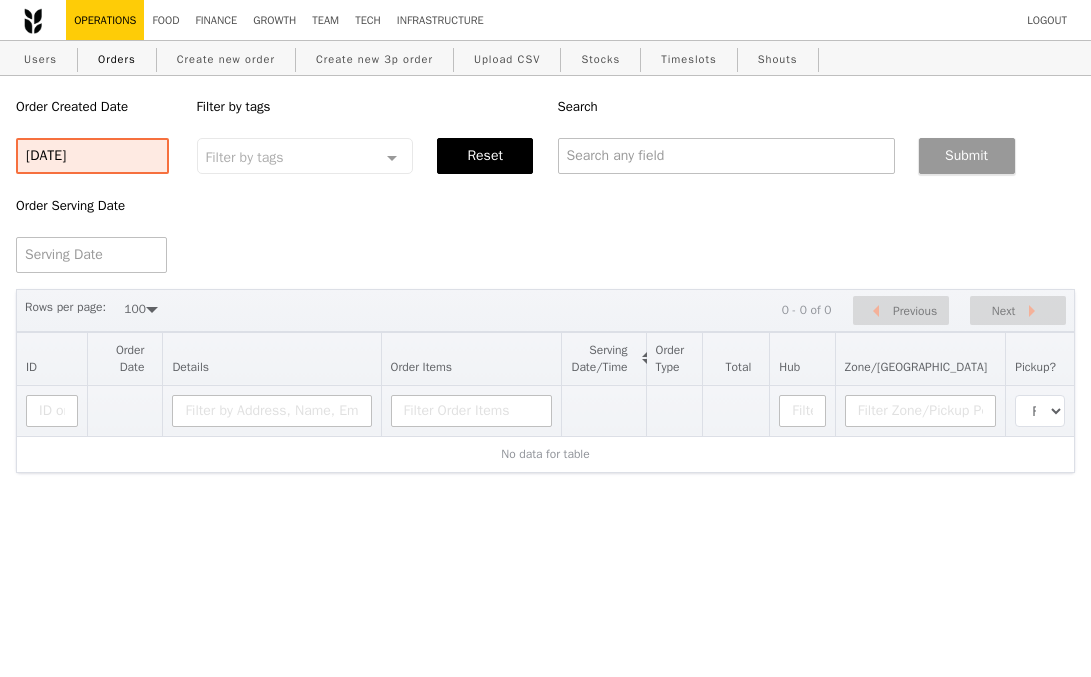 click on "Submit" at bounding box center (967, 156) 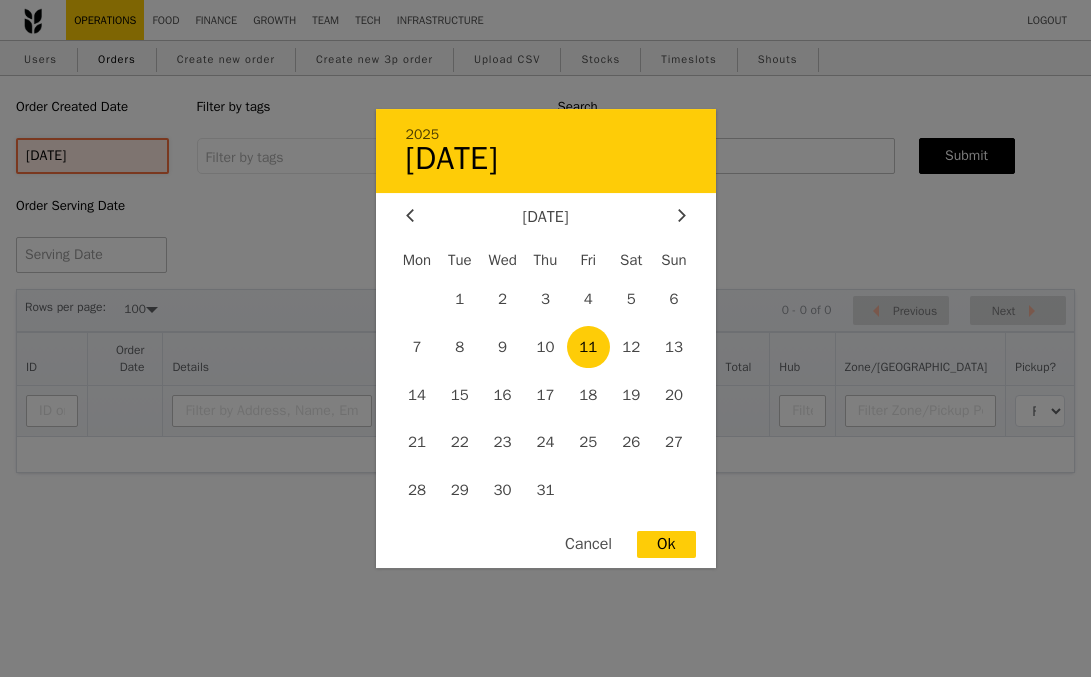 click on "11 Jul 2025        2025   11 July         July 2025     Mon Tue Wed Thu Fri Sat Sun   1 2 3 4 5 6 7 8 9 10 11 12 13 14 15 16 17 18 19 20 21 22 23 24 25 26 27 28 29 30 31     Cancel   Ok" at bounding box center (92, 156) 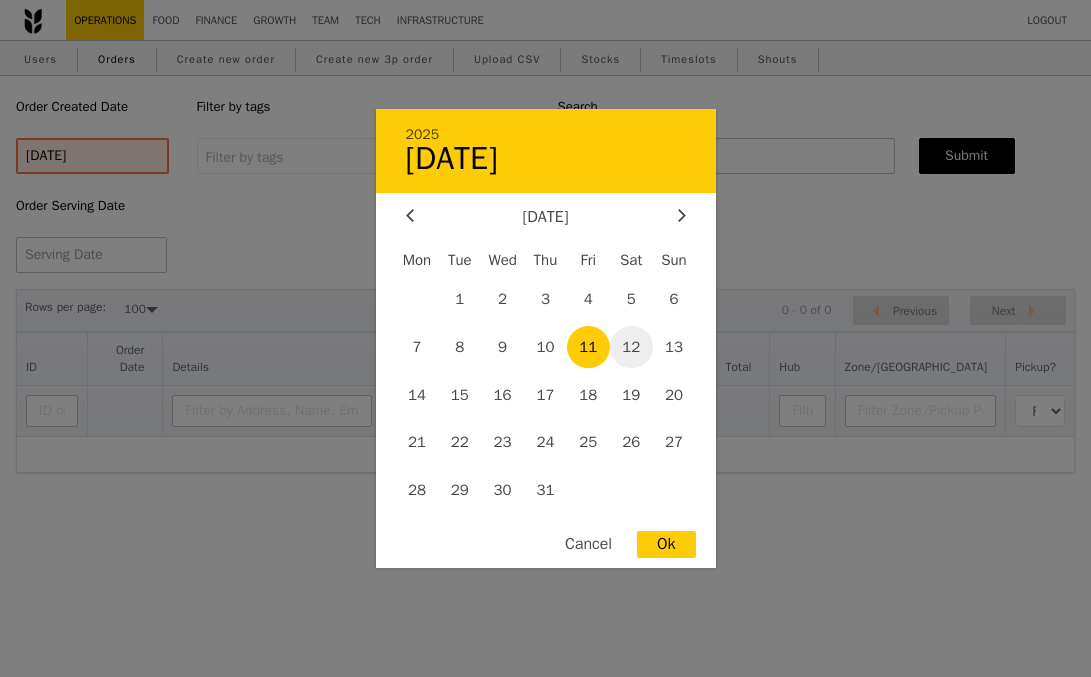 click on "12" at bounding box center [631, 347] 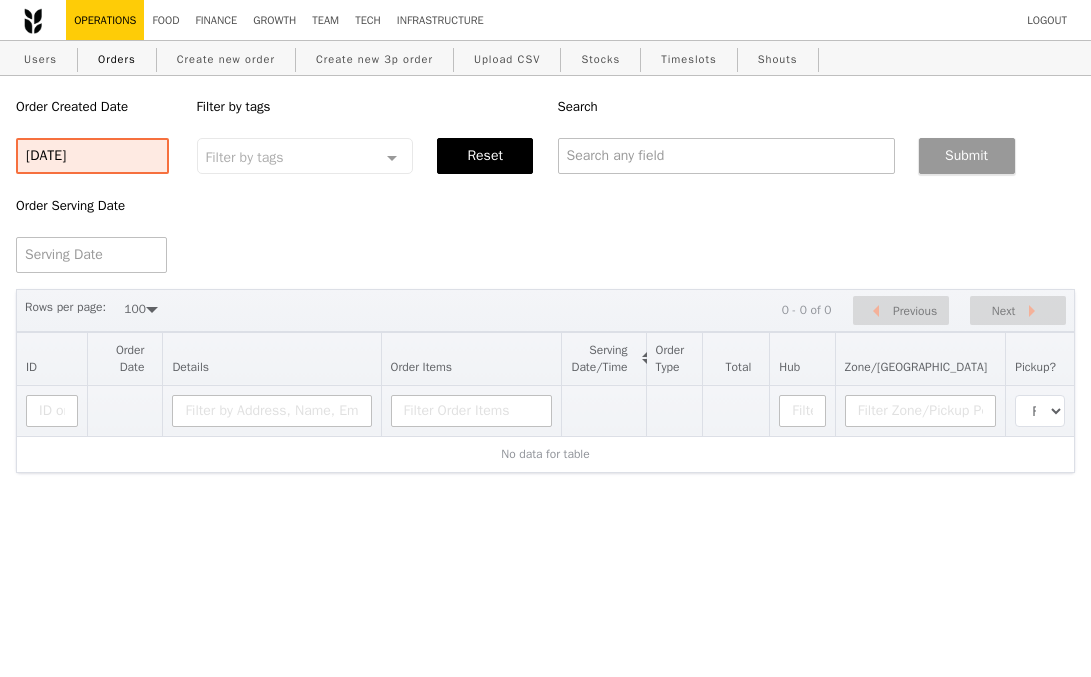 click on "Submit" at bounding box center [967, 156] 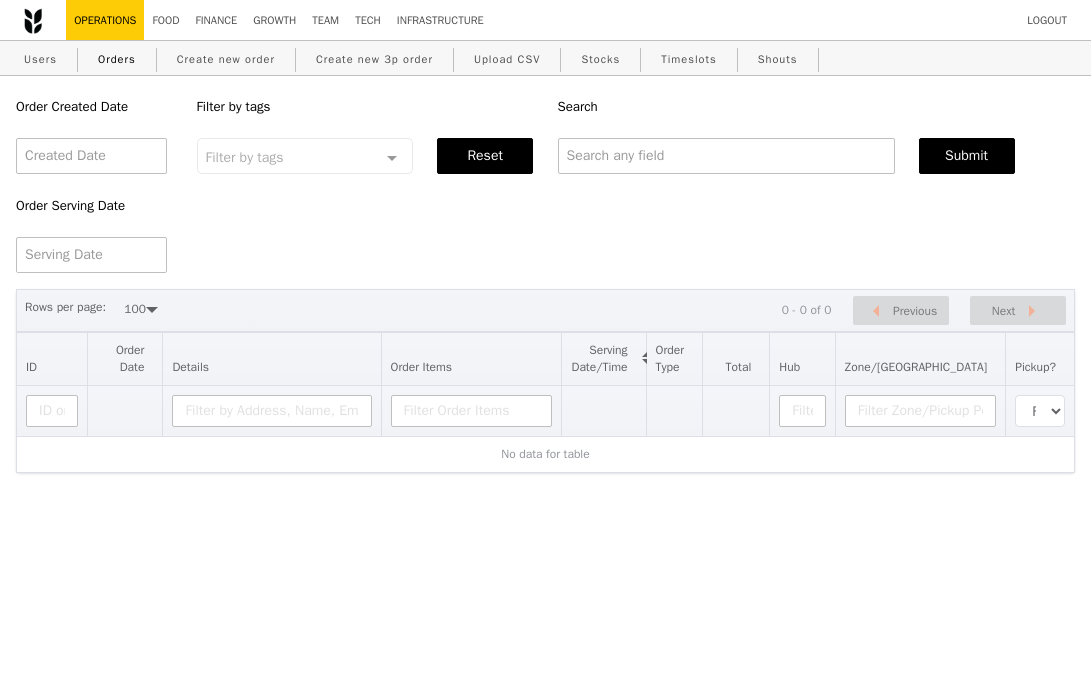 select on "100" 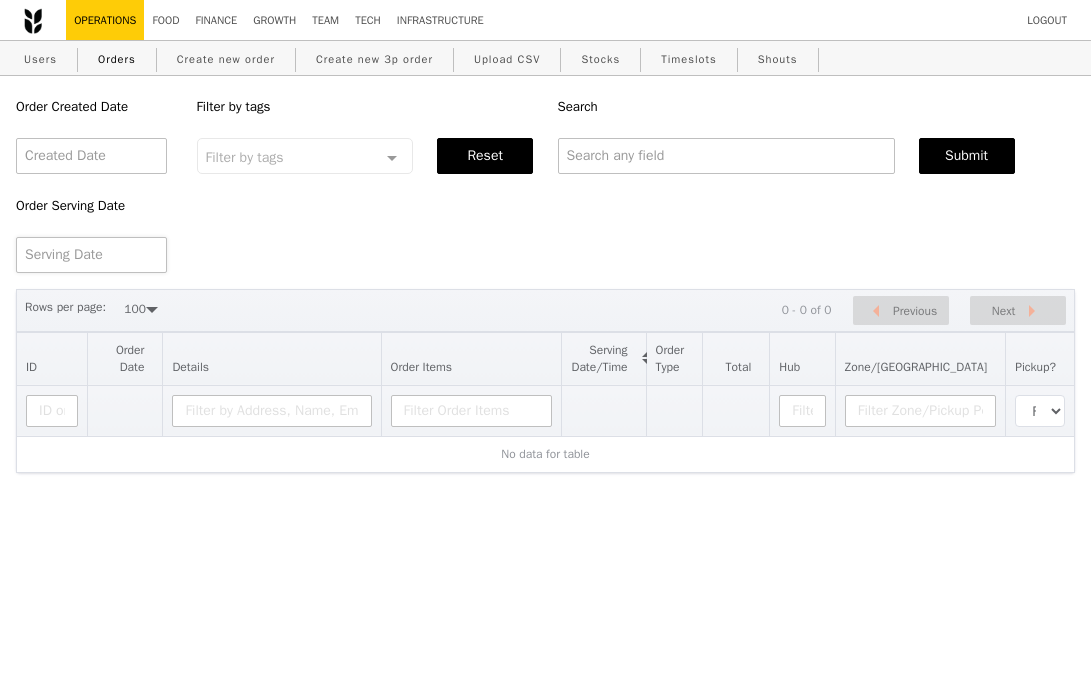 click at bounding box center [91, 255] 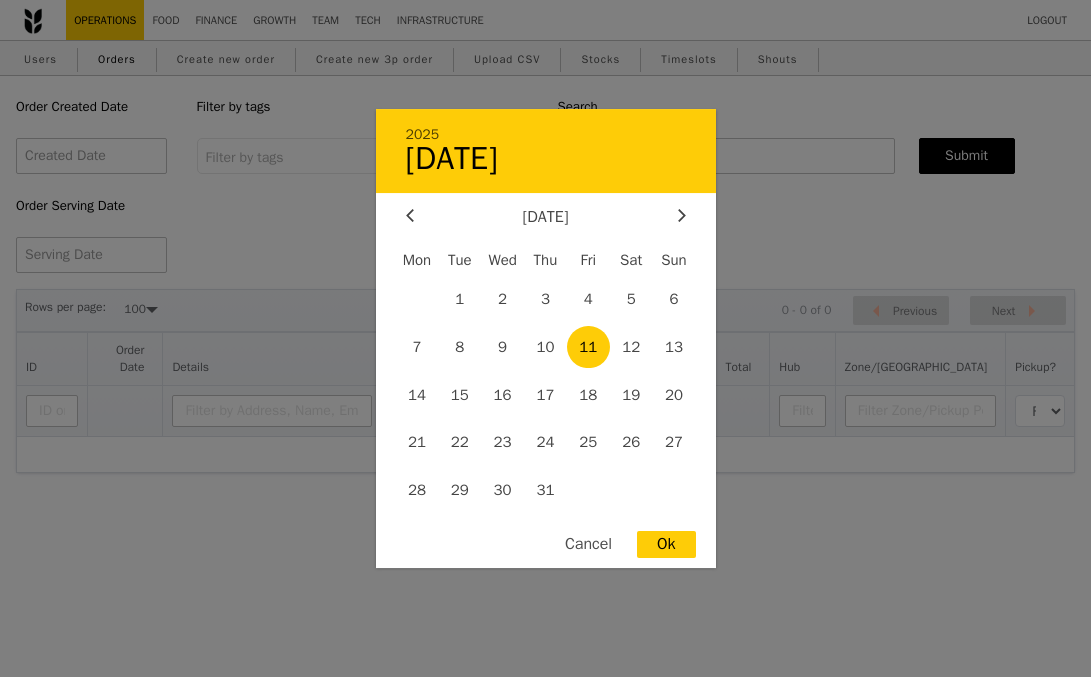 click on "11" at bounding box center [588, 347] 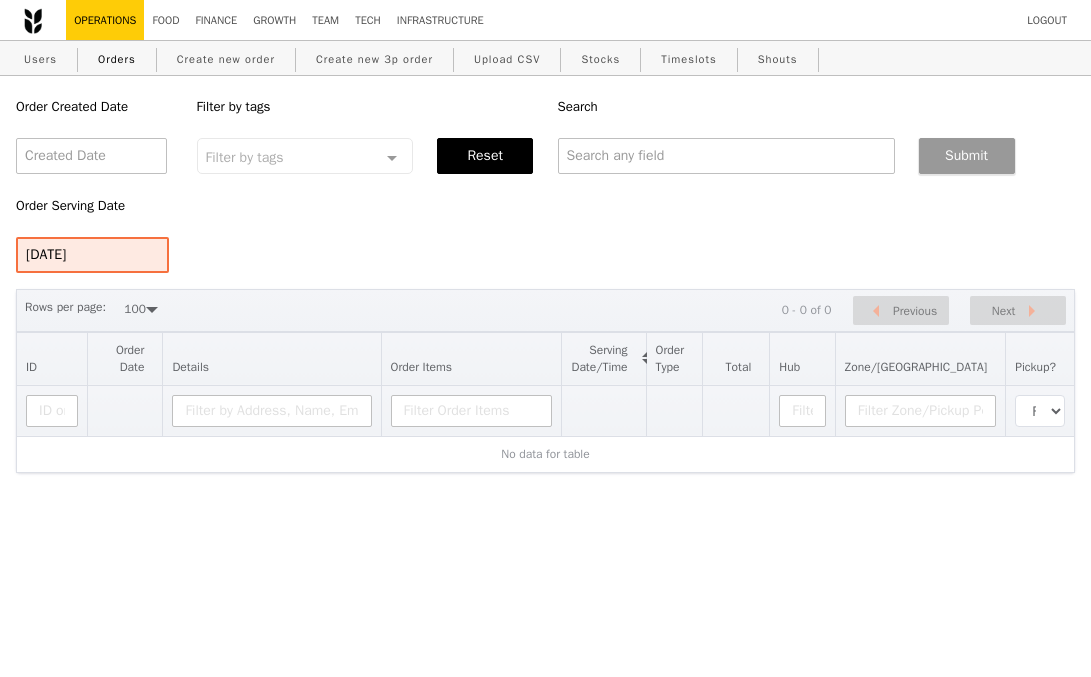 click on "Submit" at bounding box center [967, 156] 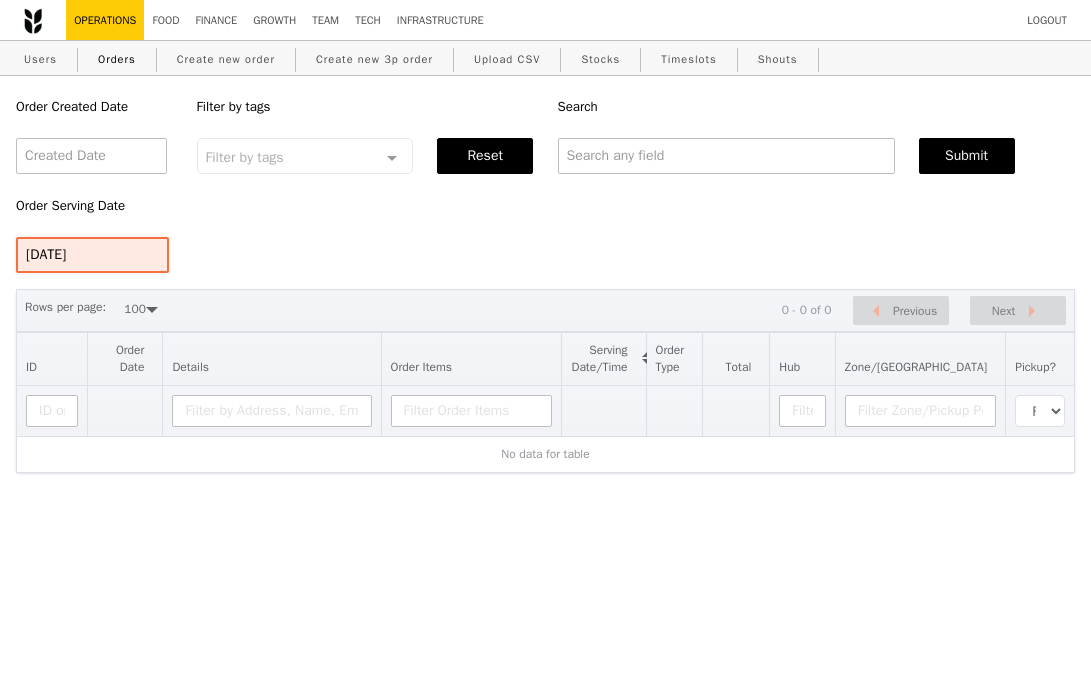 click on "[DATE]" at bounding box center [92, 255] 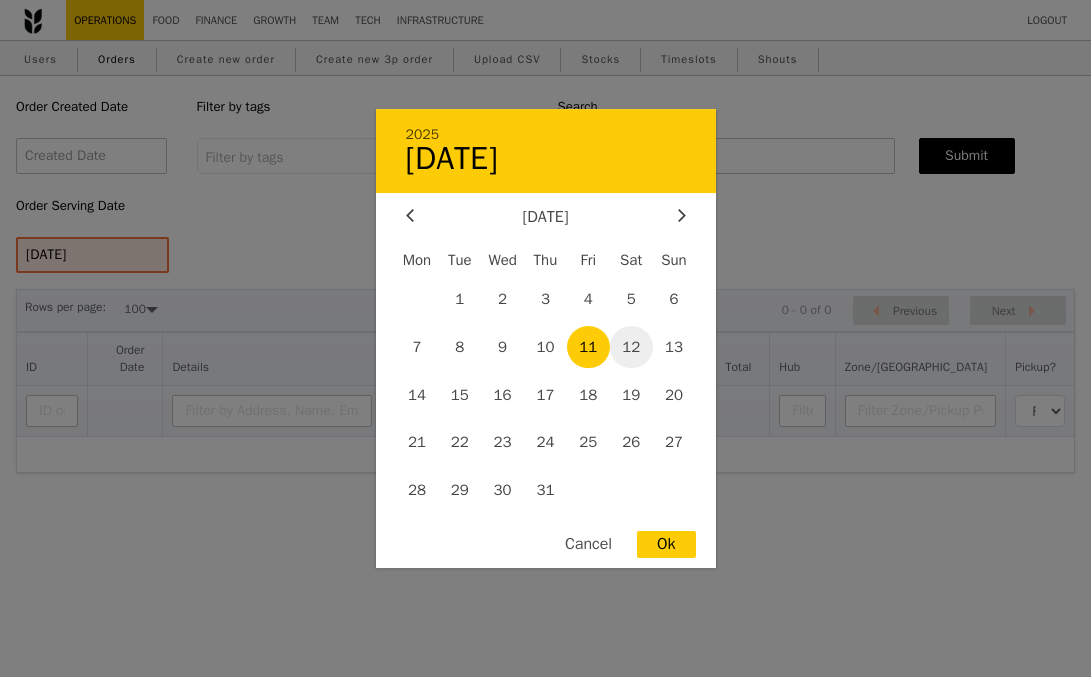 click on "12" at bounding box center [631, 347] 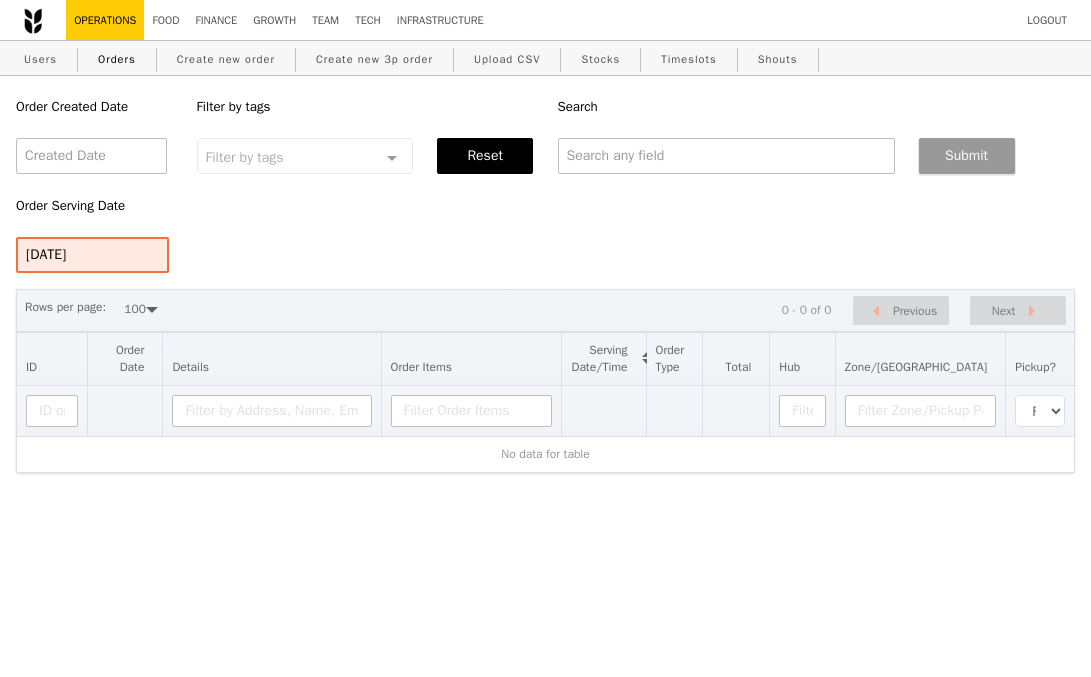 click on "Submit" at bounding box center [967, 156] 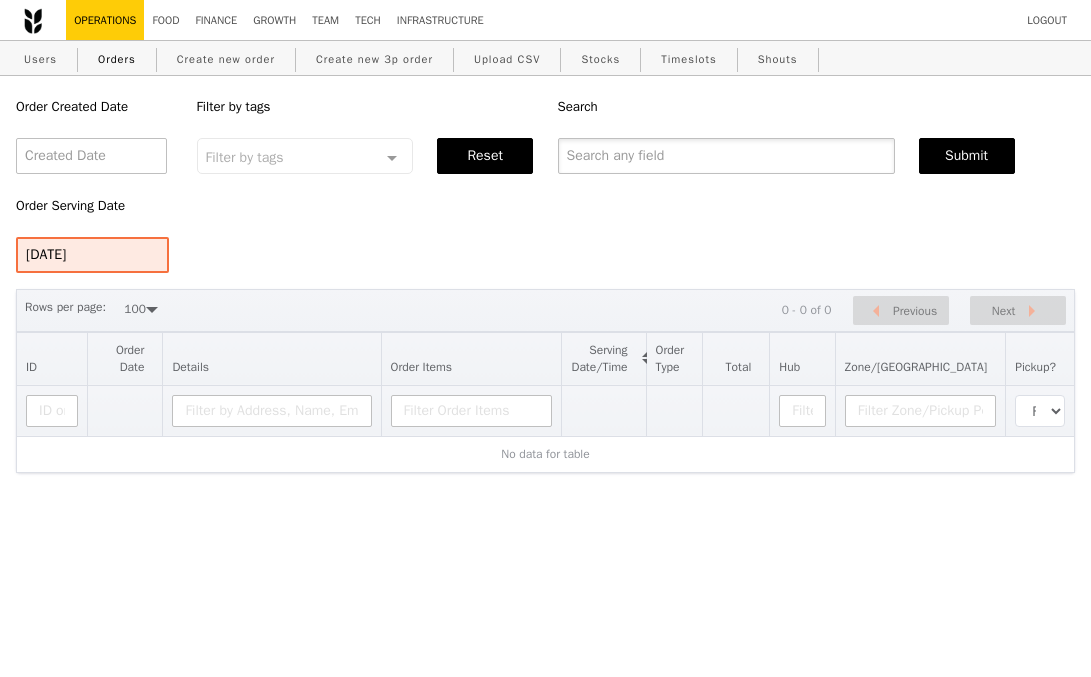 click at bounding box center [726, 156] 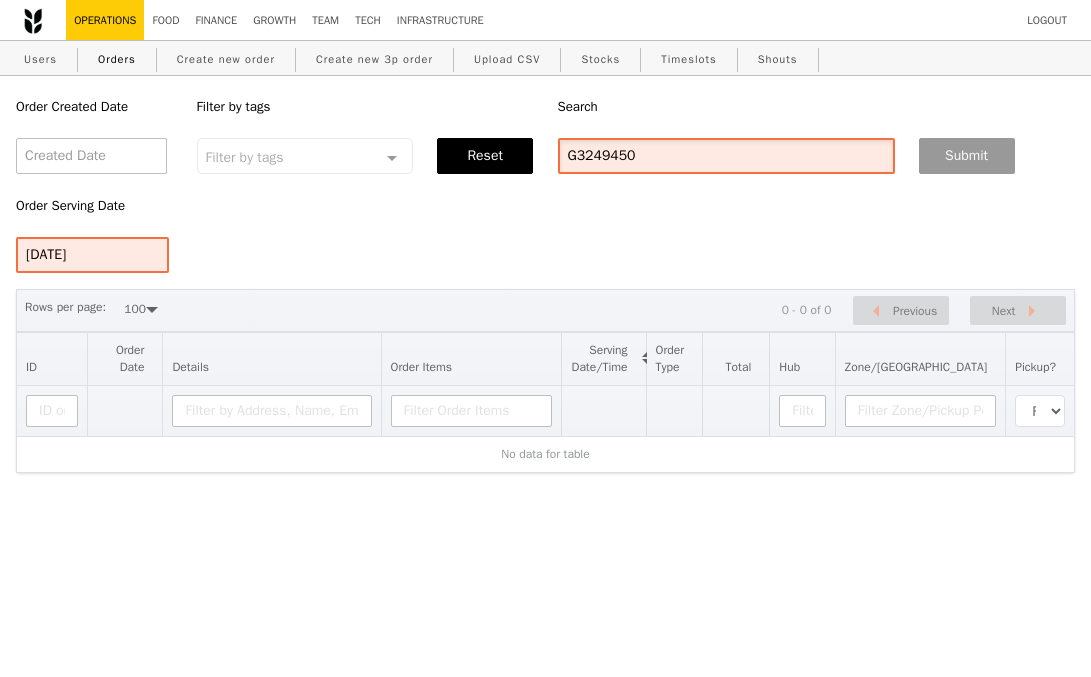 type on "G3249450" 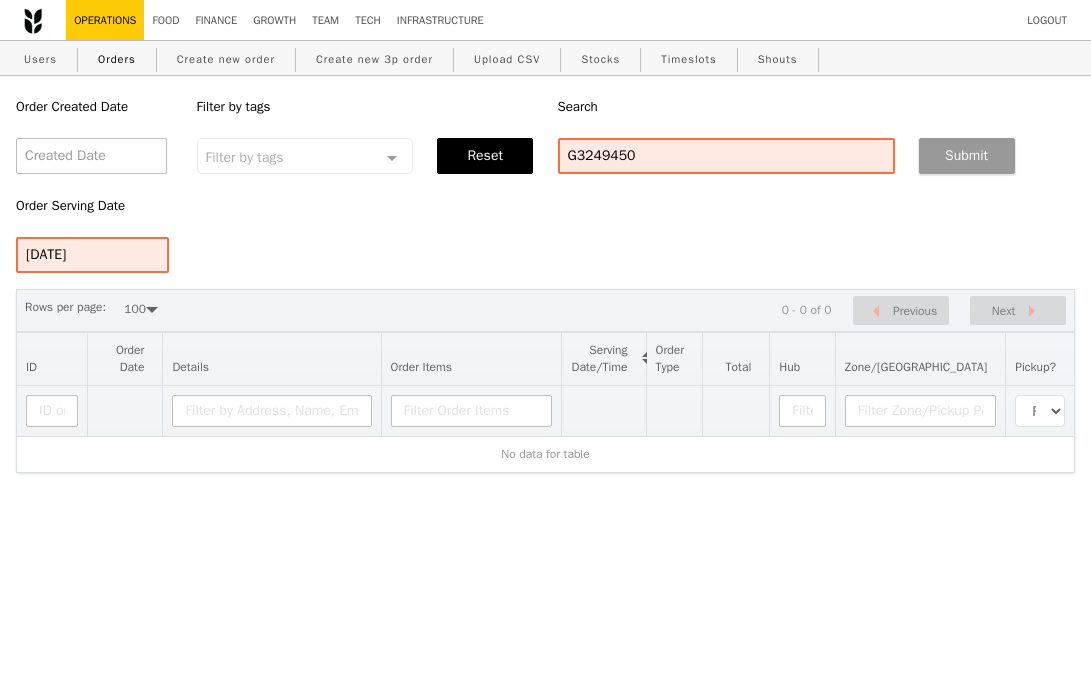 click on "Submit" at bounding box center [967, 156] 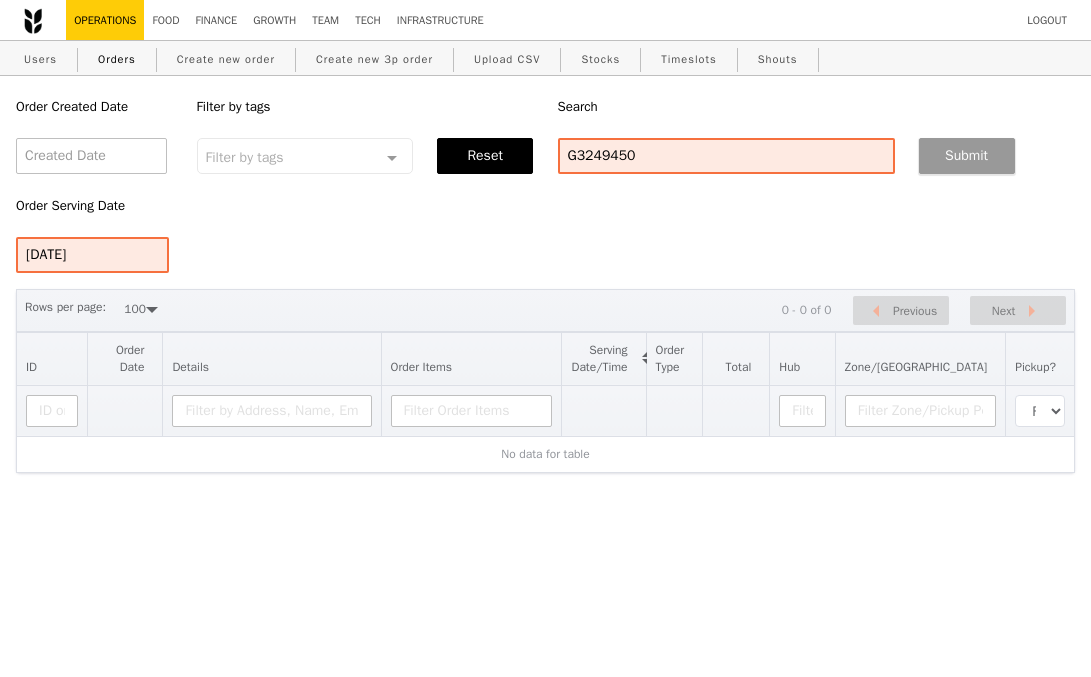 click on "Submit" at bounding box center (967, 156) 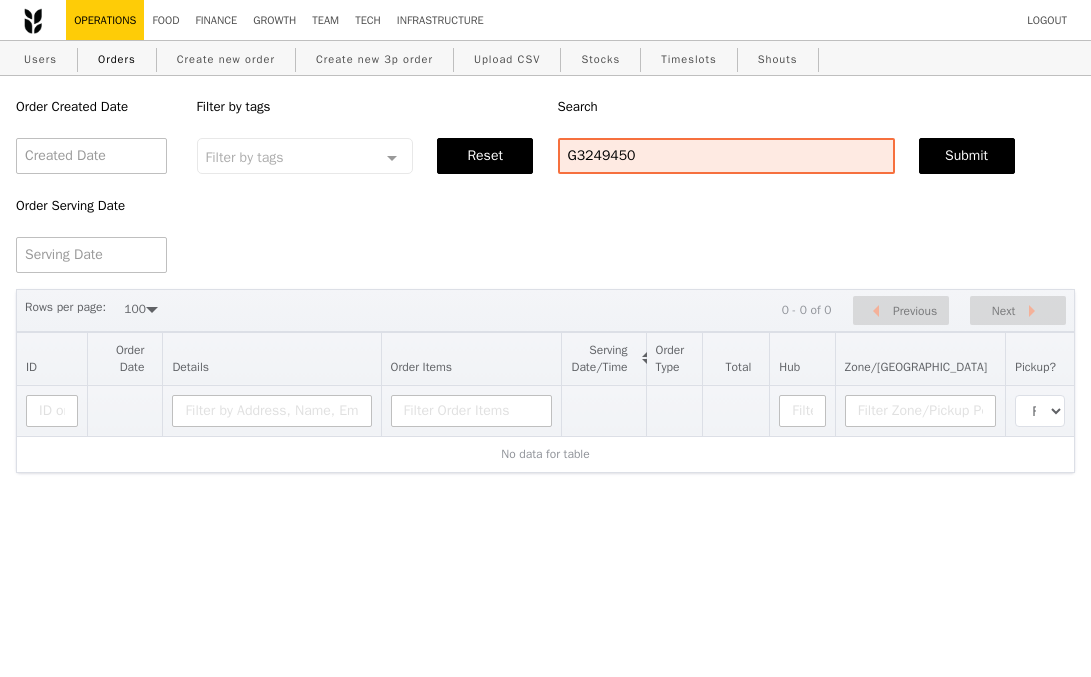 select on "100" 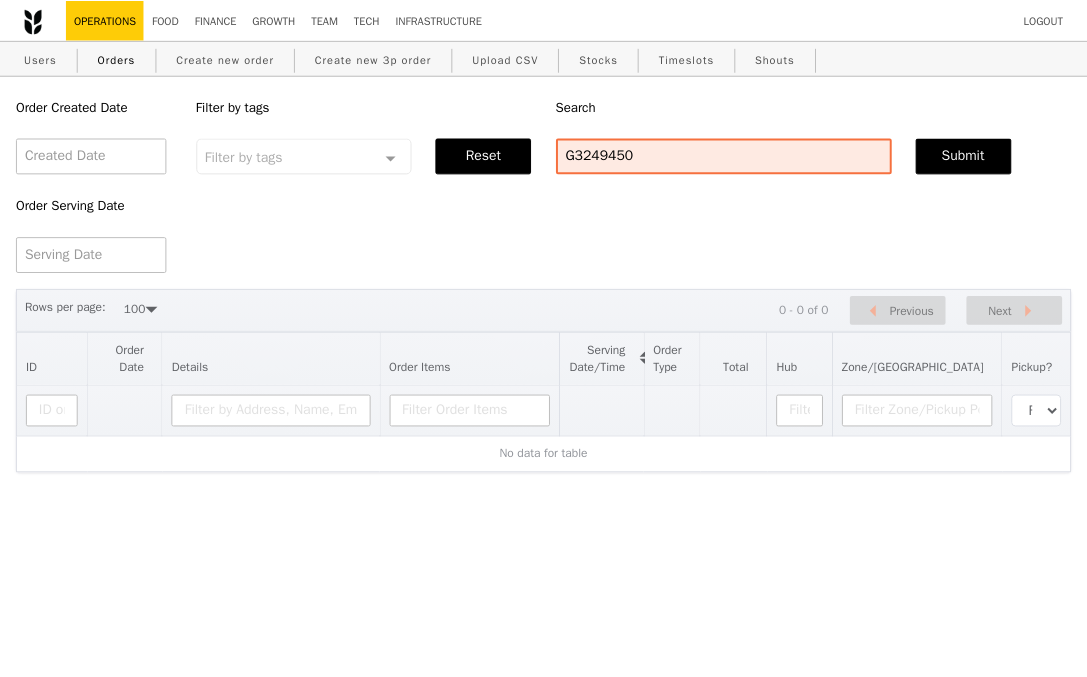 scroll, scrollTop: 0, scrollLeft: 0, axis: both 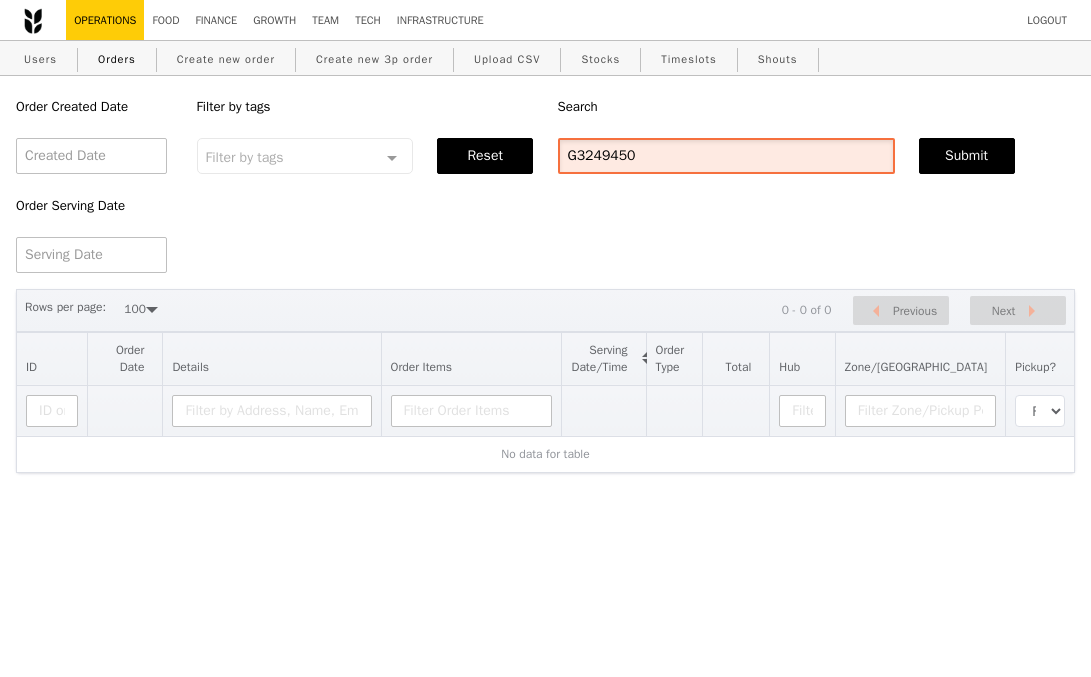 click on "G3249450" at bounding box center [726, 156] 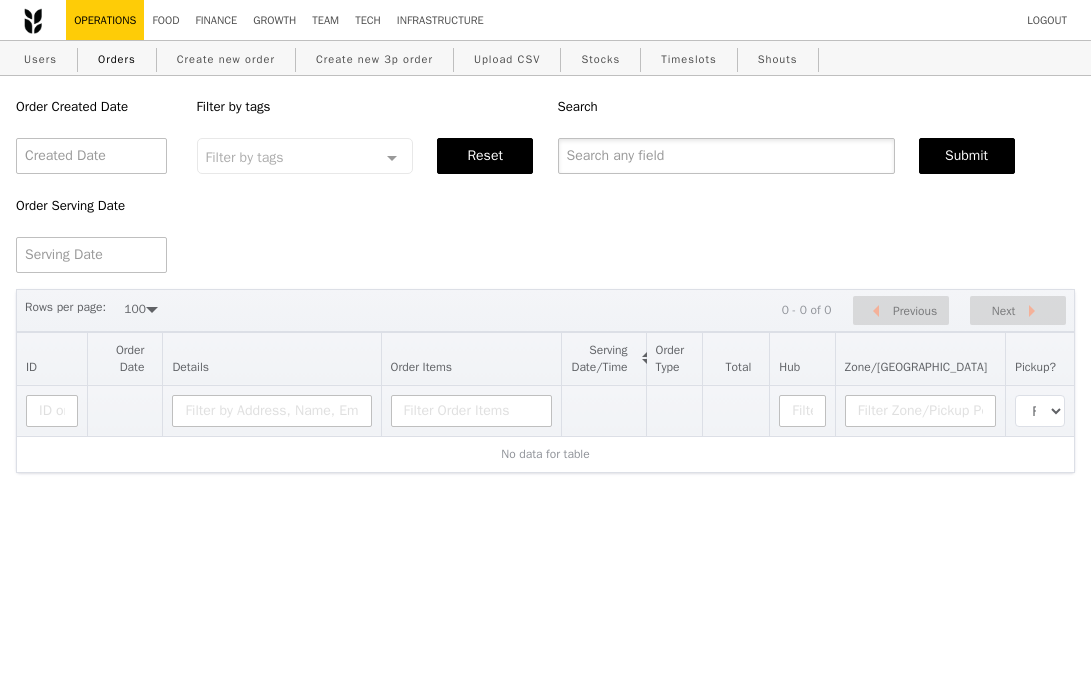 type 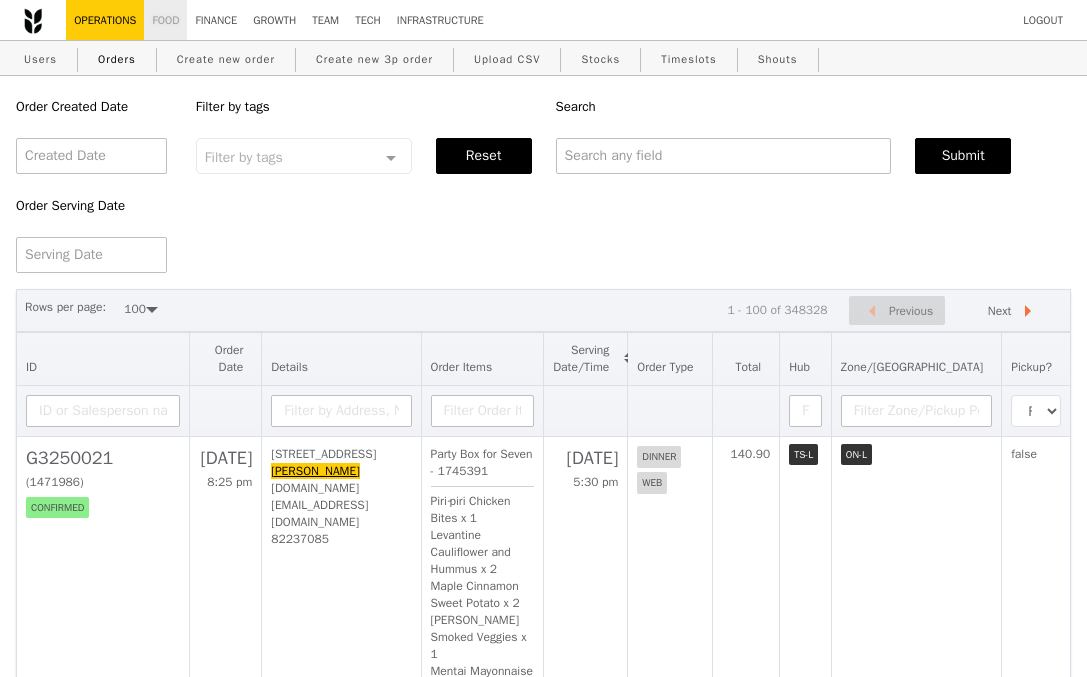 click on "Food" at bounding box center [165, 20] 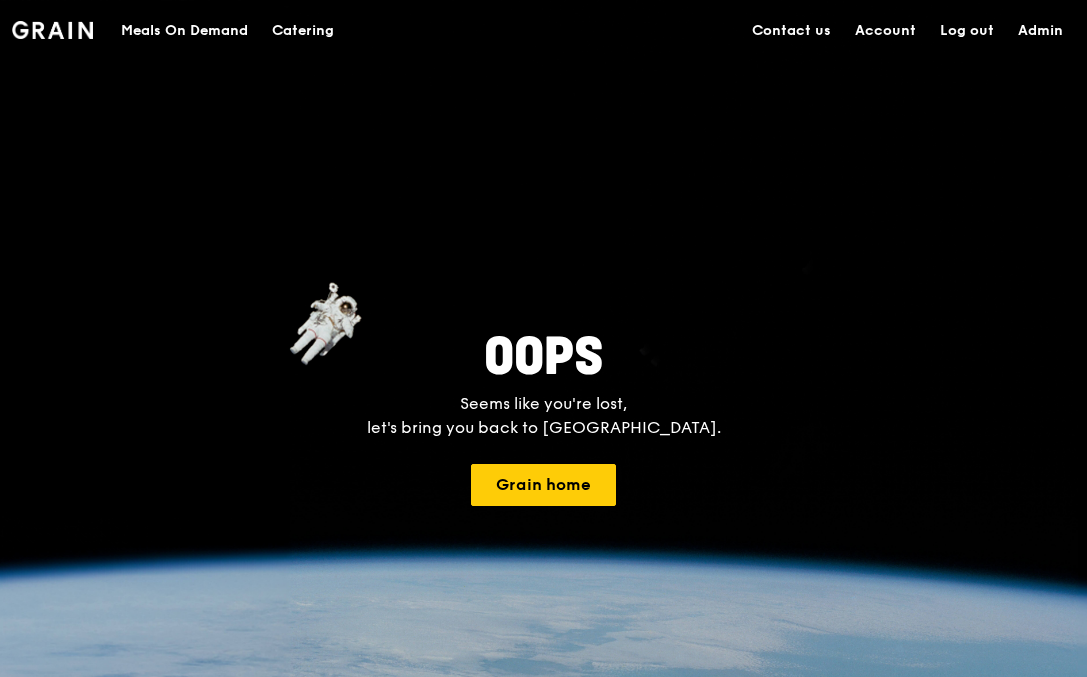 scroll, scrollTop: 0, scrollLeft: 0, axis: both 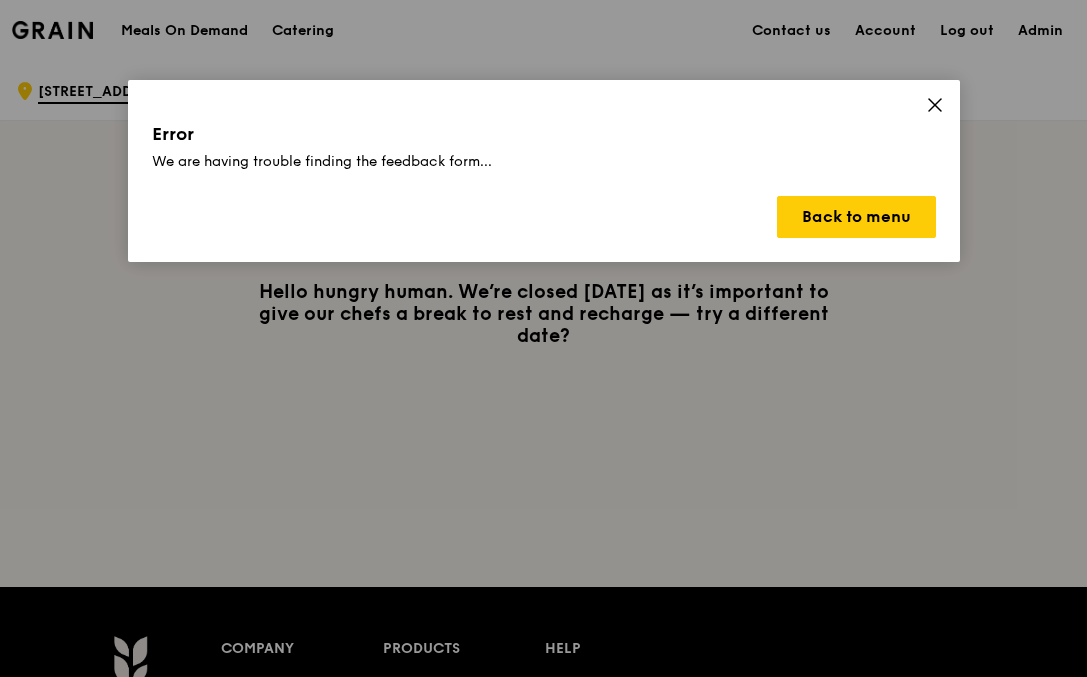 click 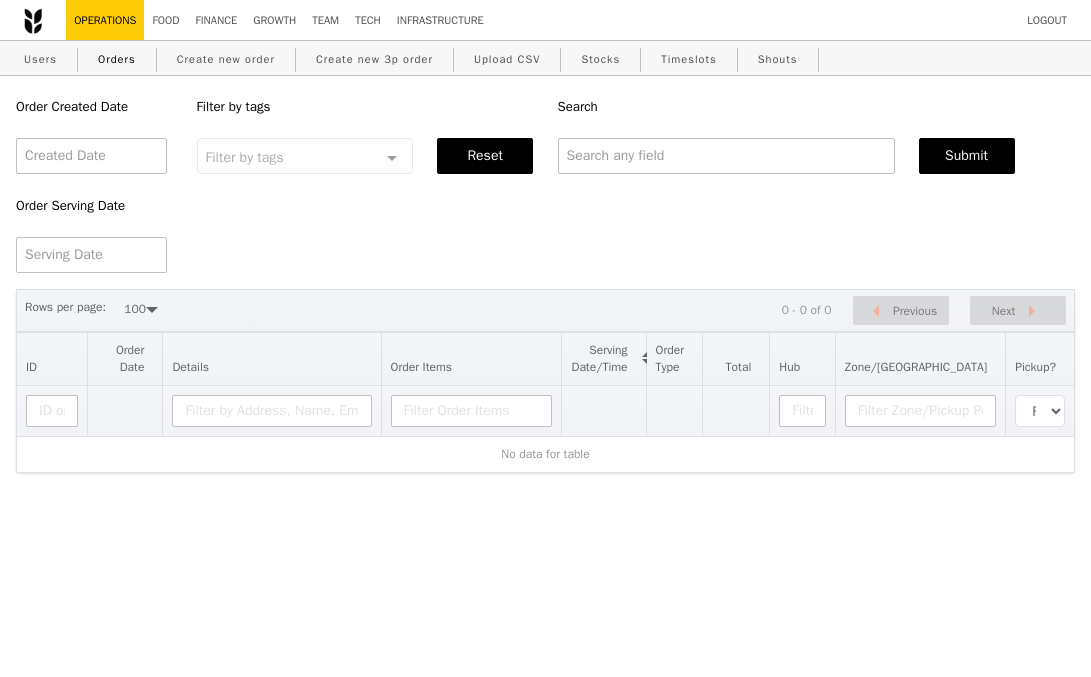 select on "100" 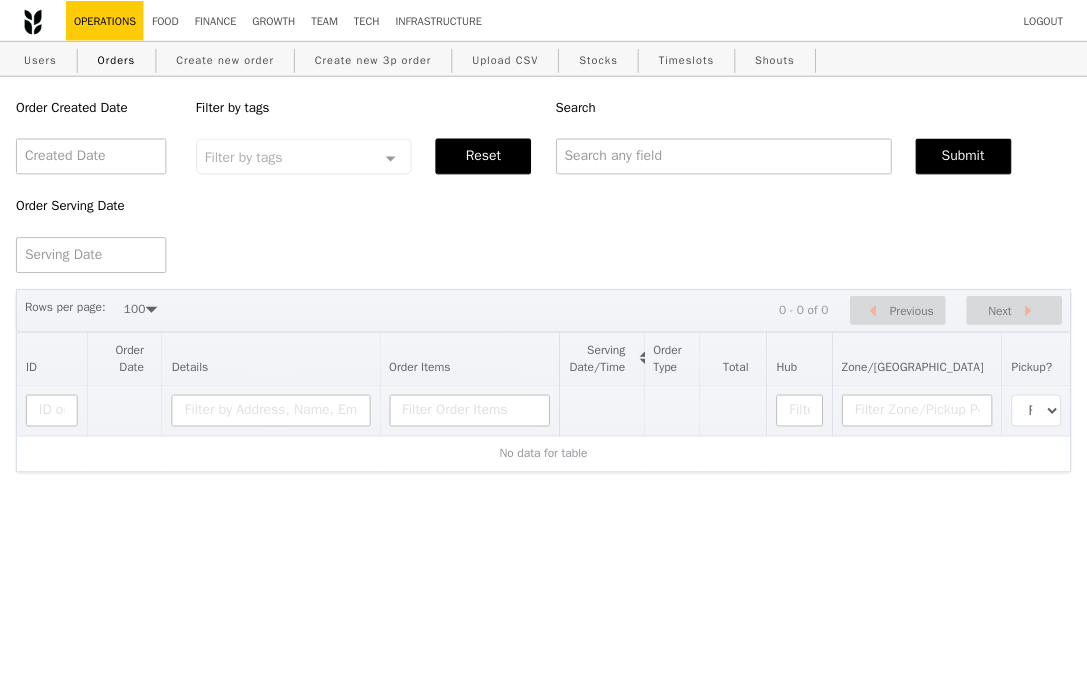 scroll, scrollTop: 0, scrollLeft: 0, axis: both 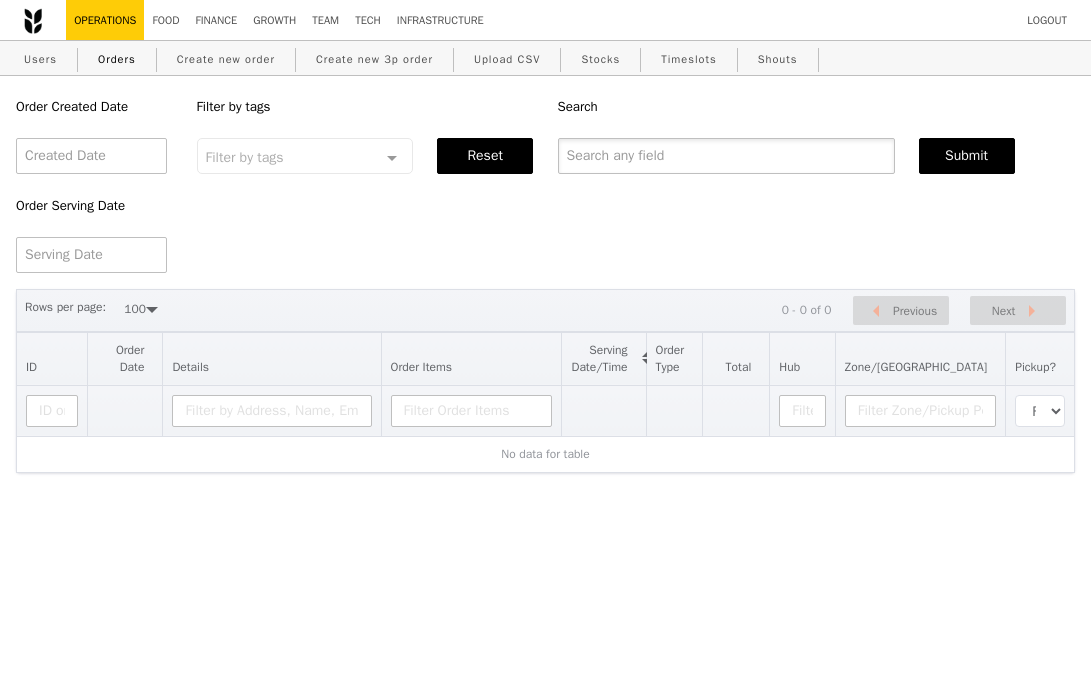 click at bounding box center [726, 156] 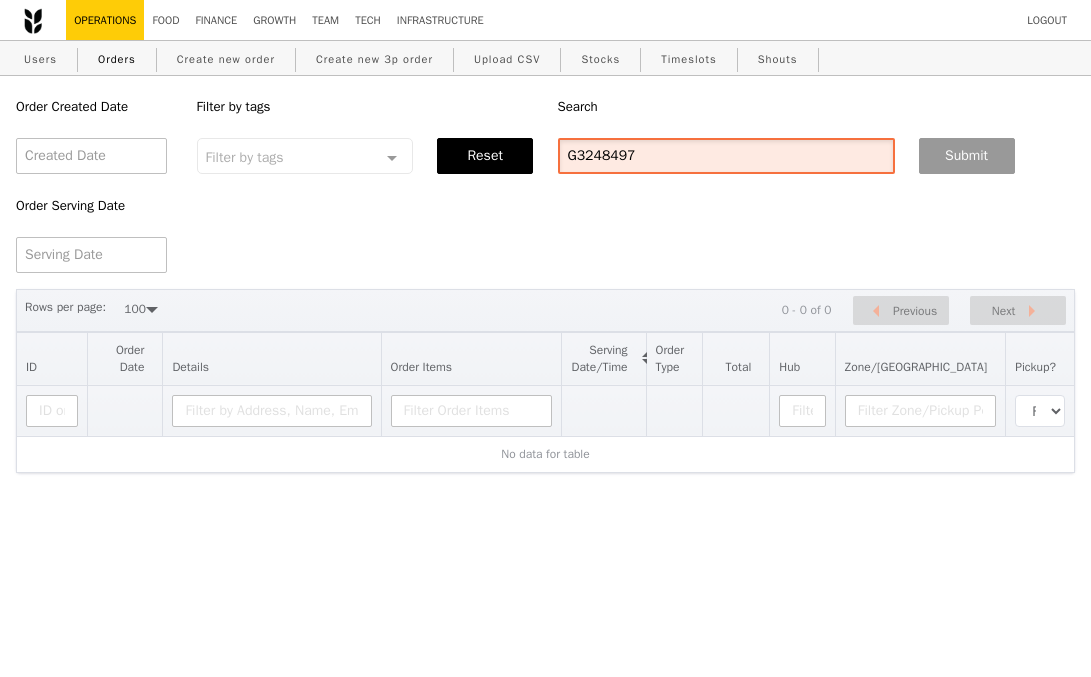 type on "G3248497" 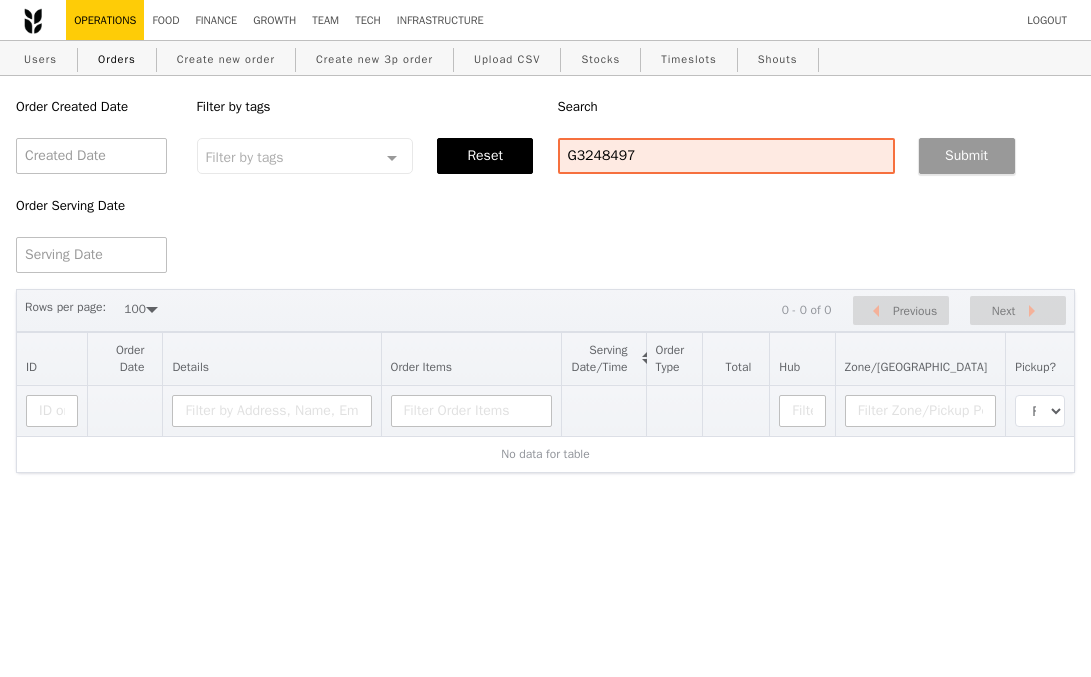 click on "Submit" at bounding box center (967, 156) 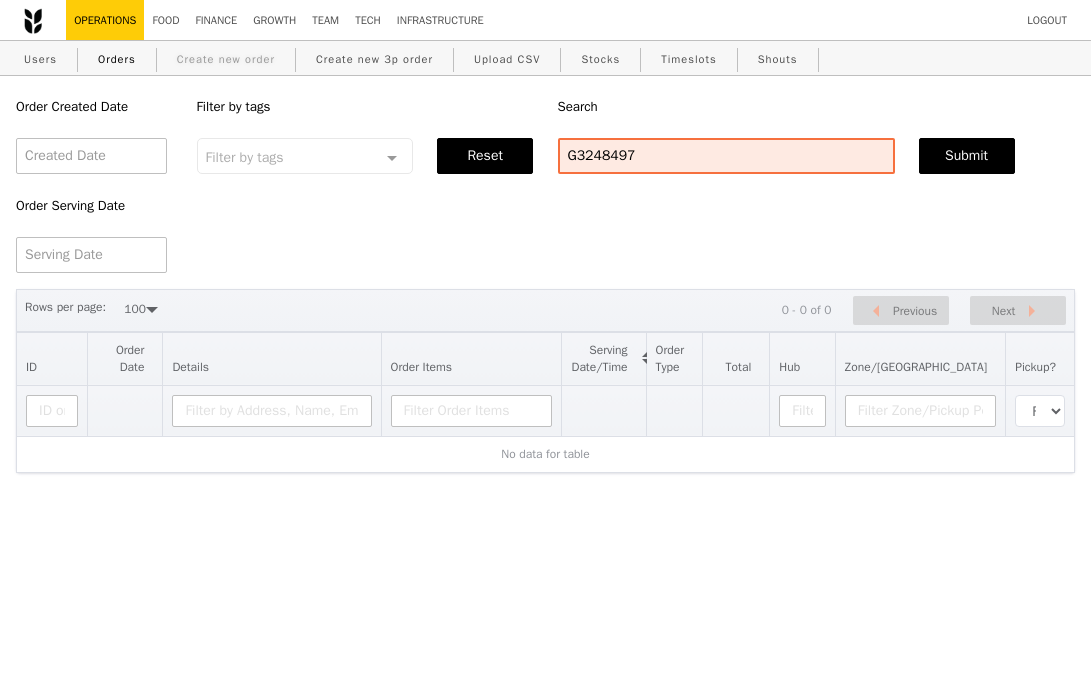 click on "Create new order" at bounding box center [226, 59] 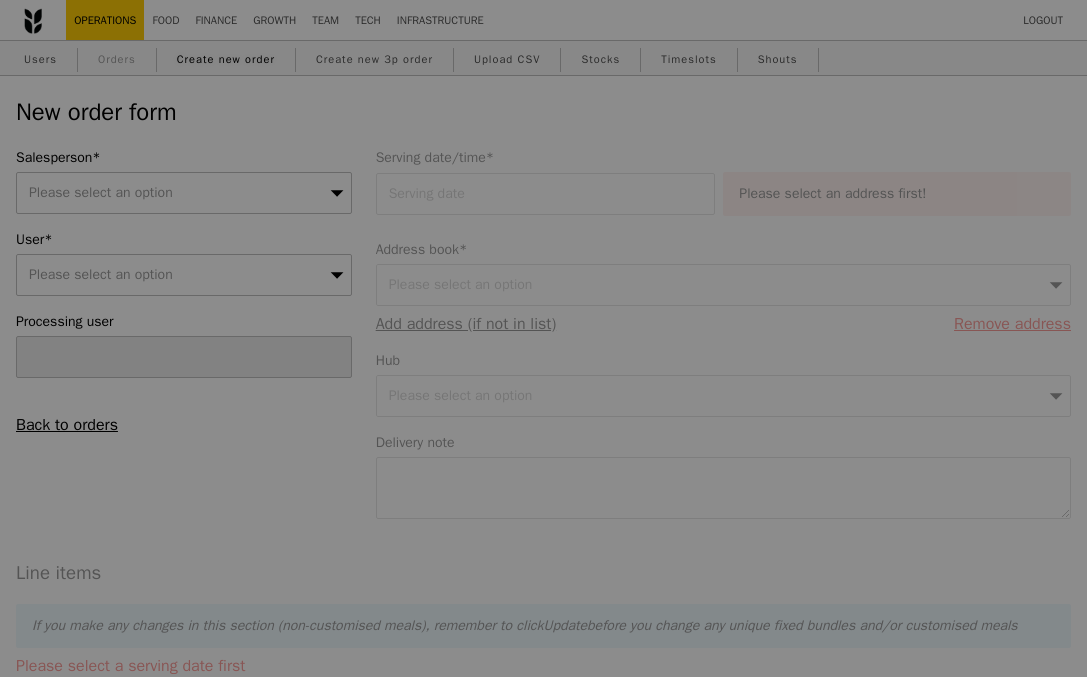 type on "Confirm" 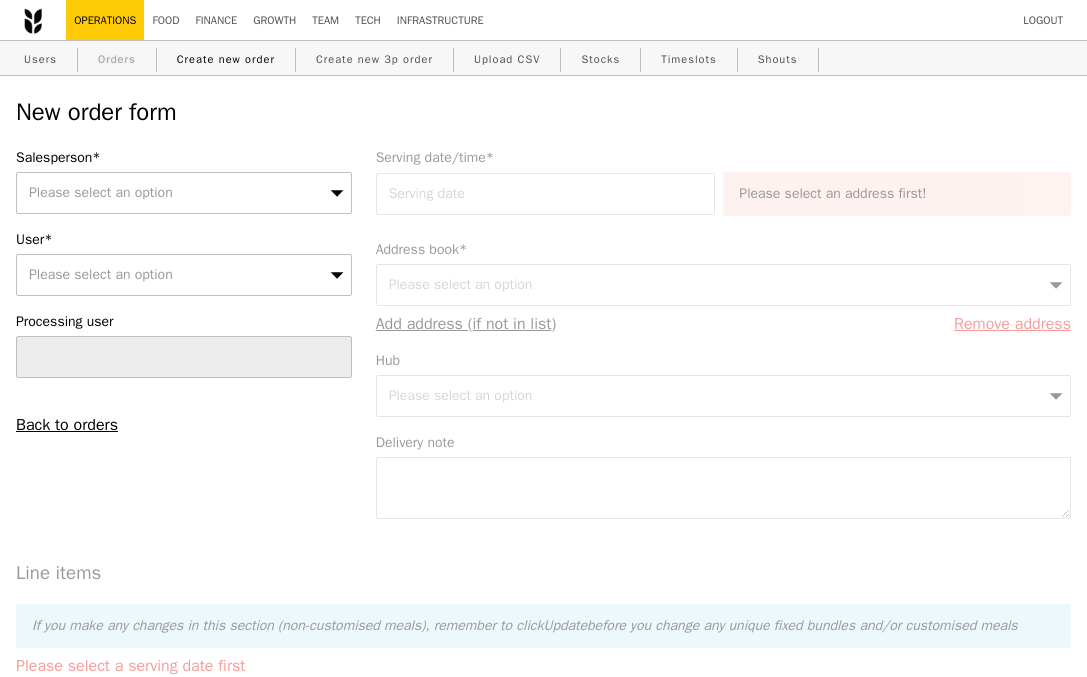 click on "Orders" at bounding box center [117, 59] 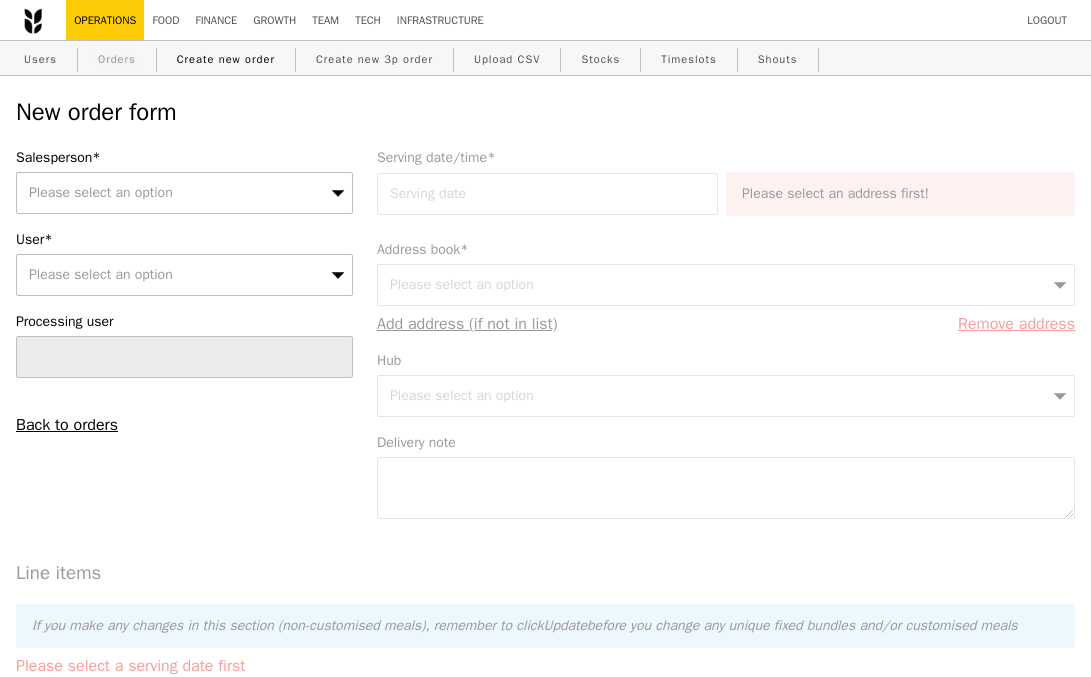select on "100" 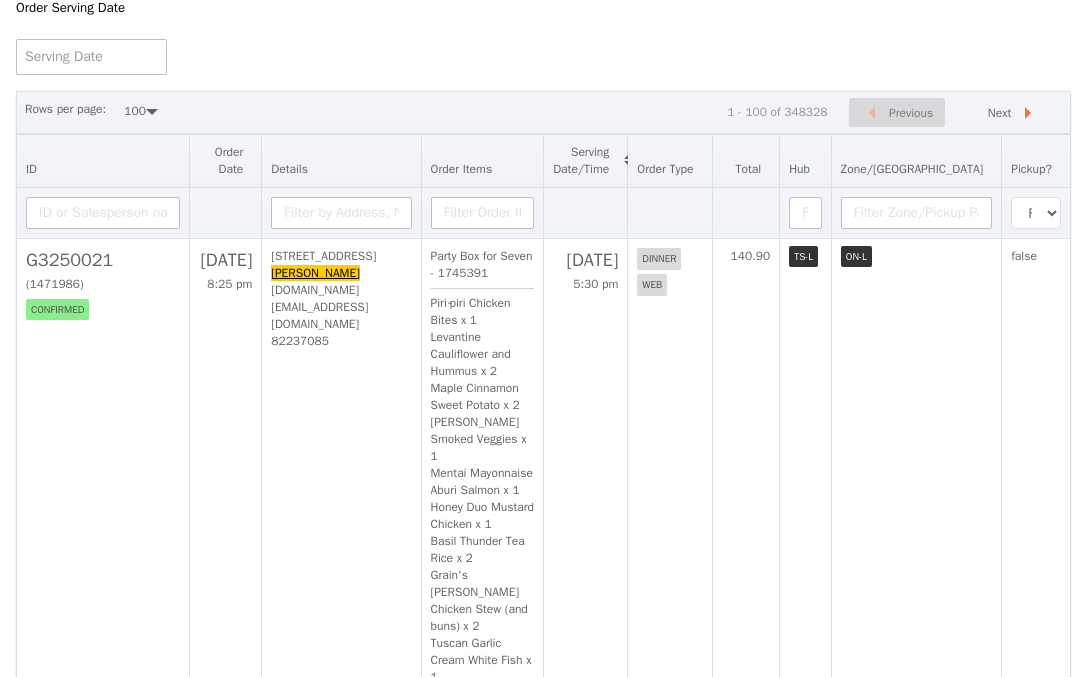 scroll, scrollTop: 0, scrollLeft: 0, axis: both 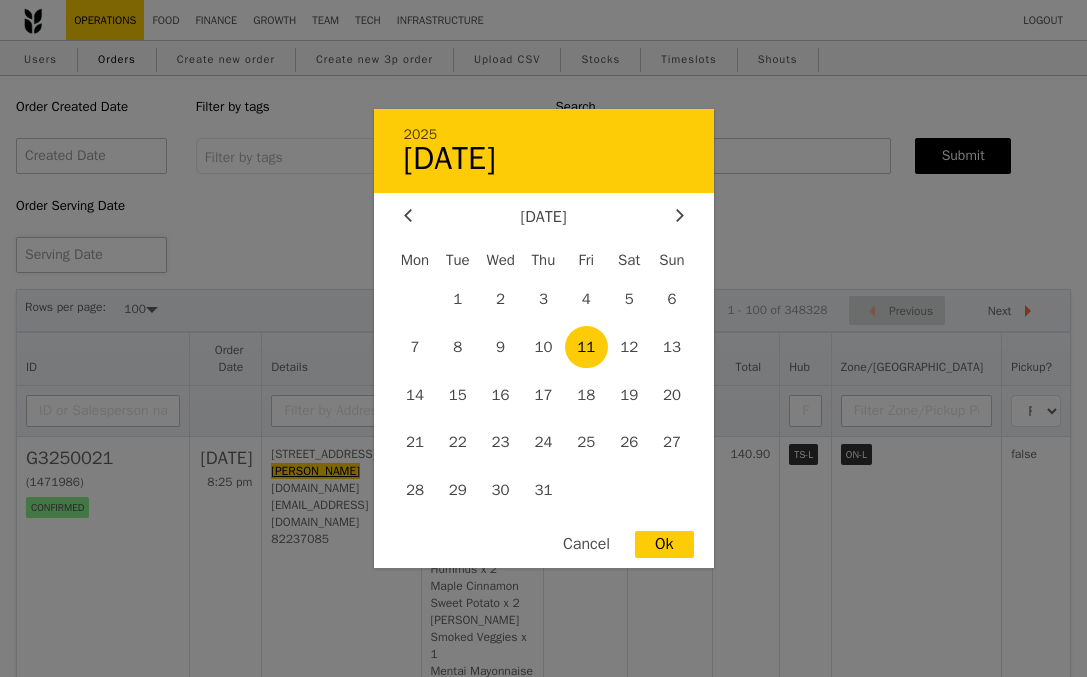 click on "2025   [DATE]         [DATE]     Mon Tue Wed Thu Fri Sat Sun   1 2 3 4 5 6 7 8 9 10 11 12 13 14 15 16 17 18 19 20 21 22 23 24 25 26 27 28 29 30 31     Cancel   Ok" at bounding box center (91, 255) 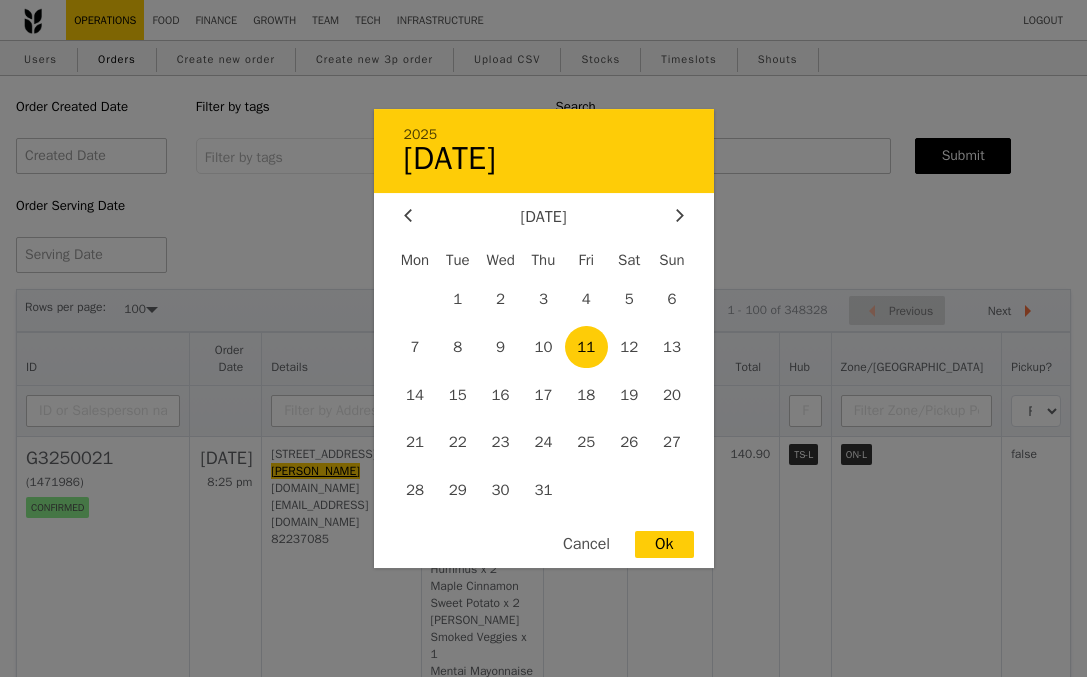 click on "11" at bounding box center (586, 347) 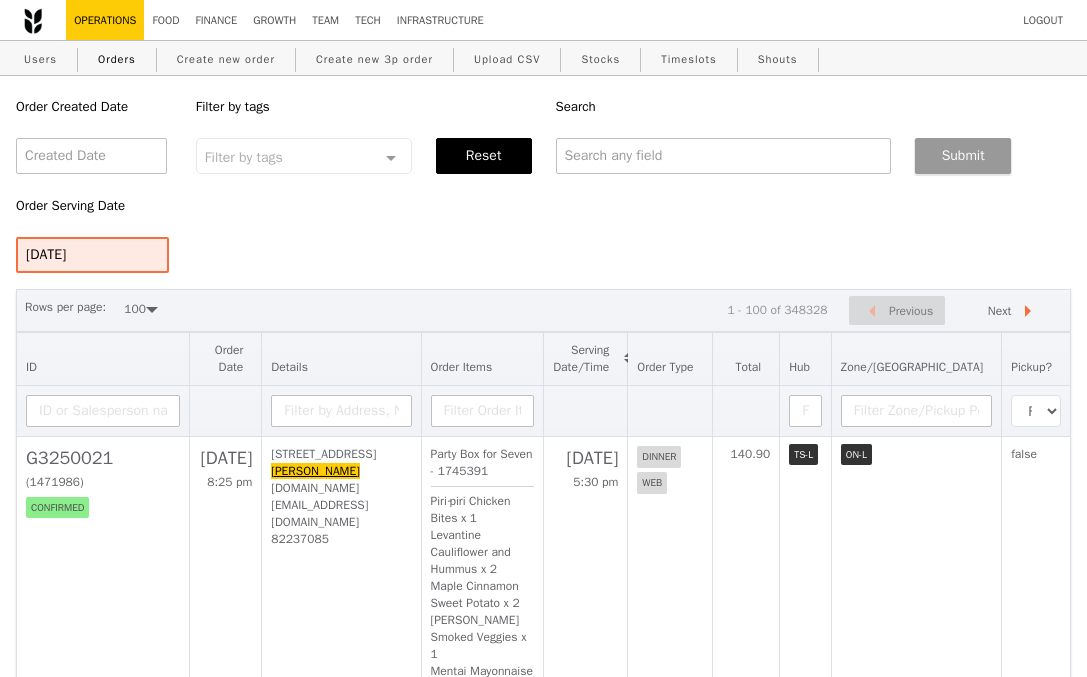 click on "Submit" at bounding box center [963, 156] 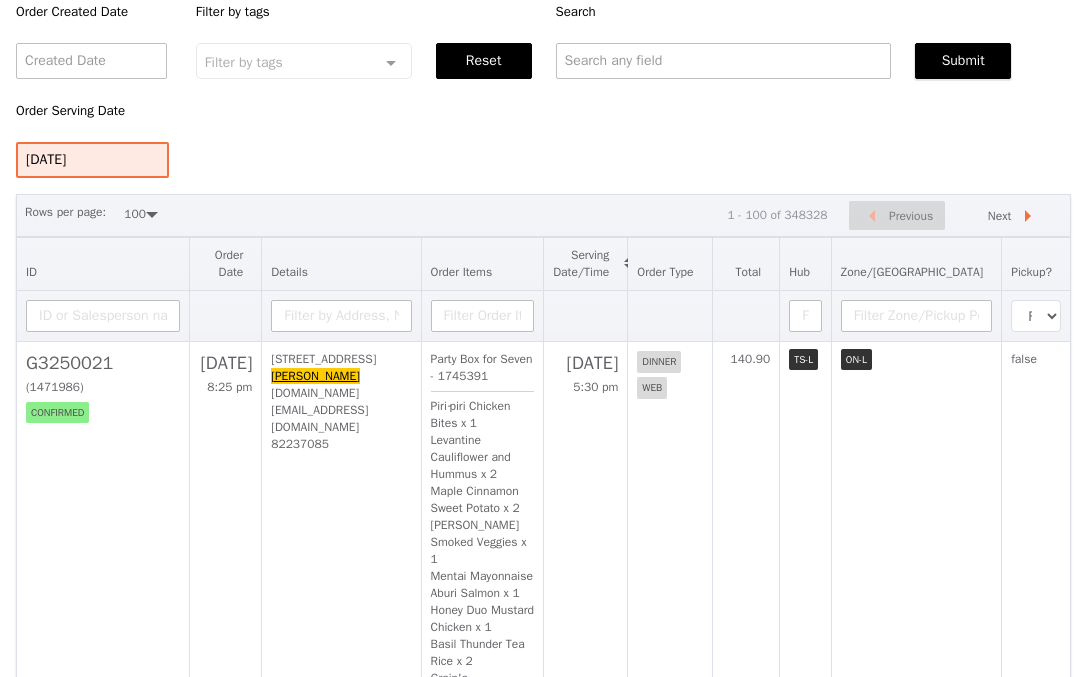 scroll, scrollTop: 133, scrollLeft: 0, axis: vertical 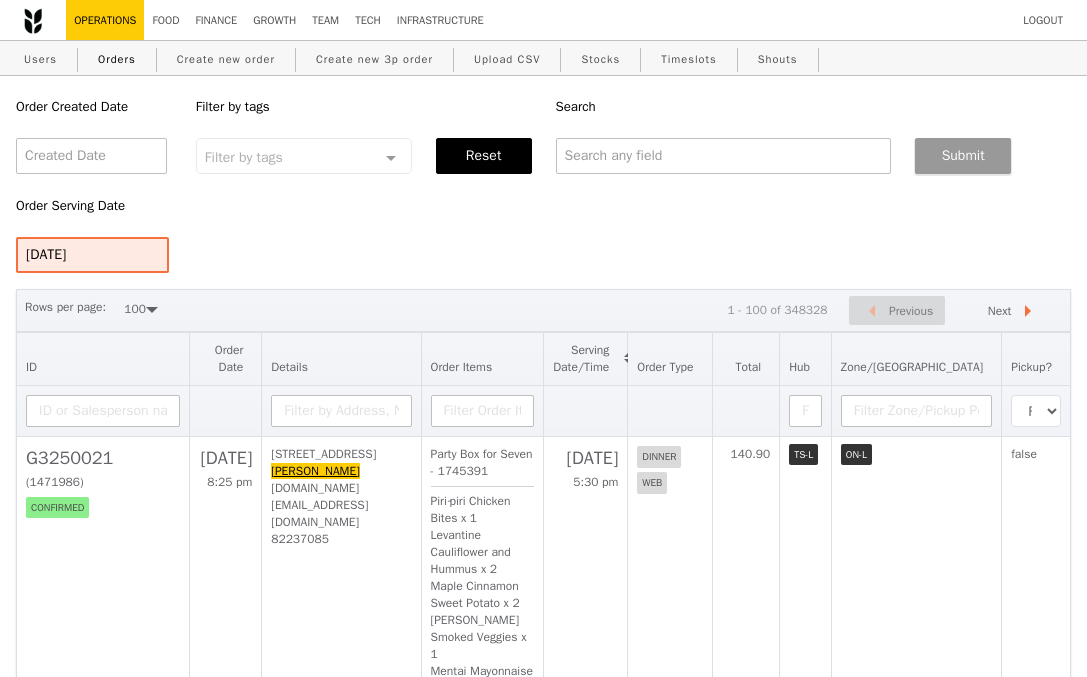 click on "Submit" at bounding box center [963, 156] 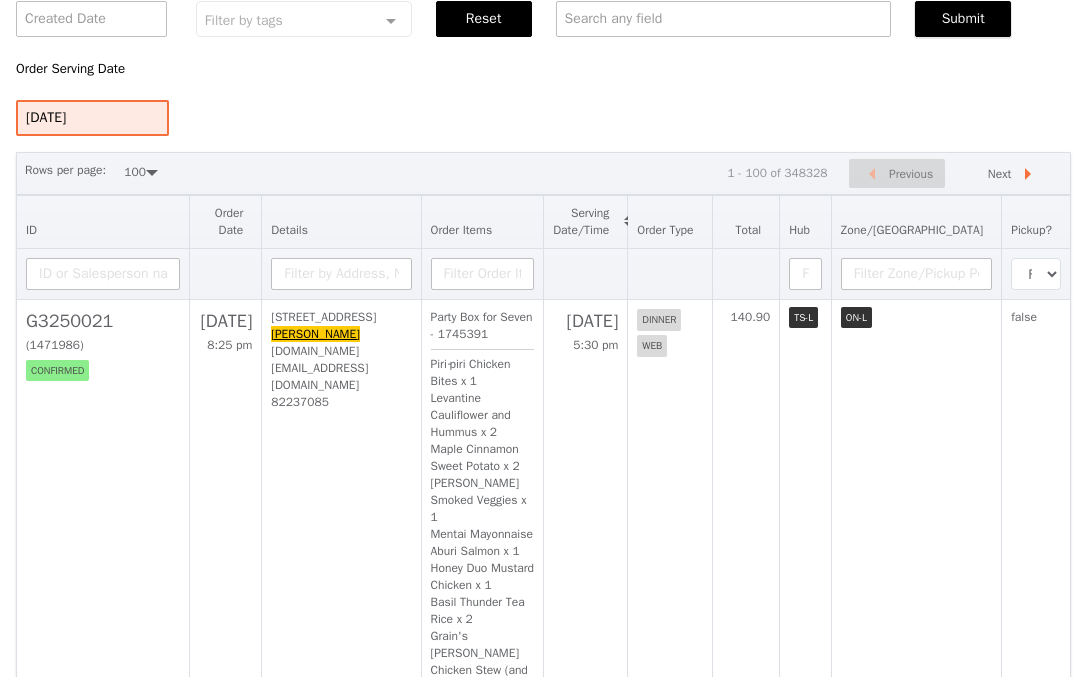 scroll, scrollTop: 0, scrollLeft: 0, axis: both 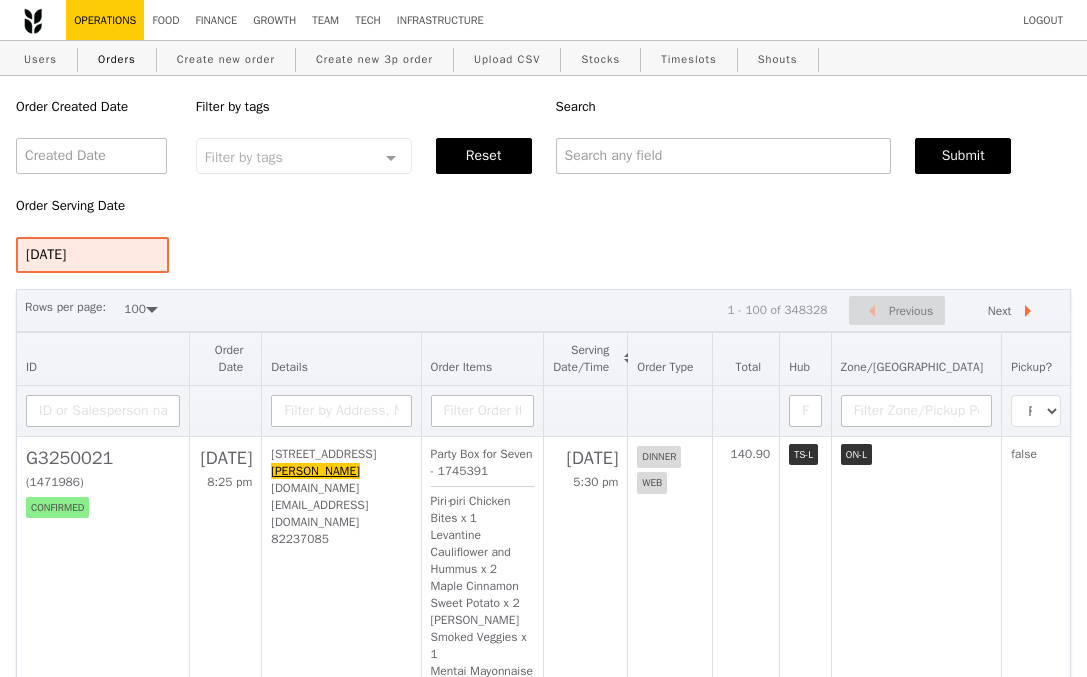 click on "Order Created Date        Order Serving Date   11 Jul 2025      Filter by tags
Filter by tags
Meal_Plan   Web   Mobile   Lunch   Dinner   Group     No elements found. Consider changing the search query.   List is empty.
Reset
Search
Submit" at bounding box center [543, 174] 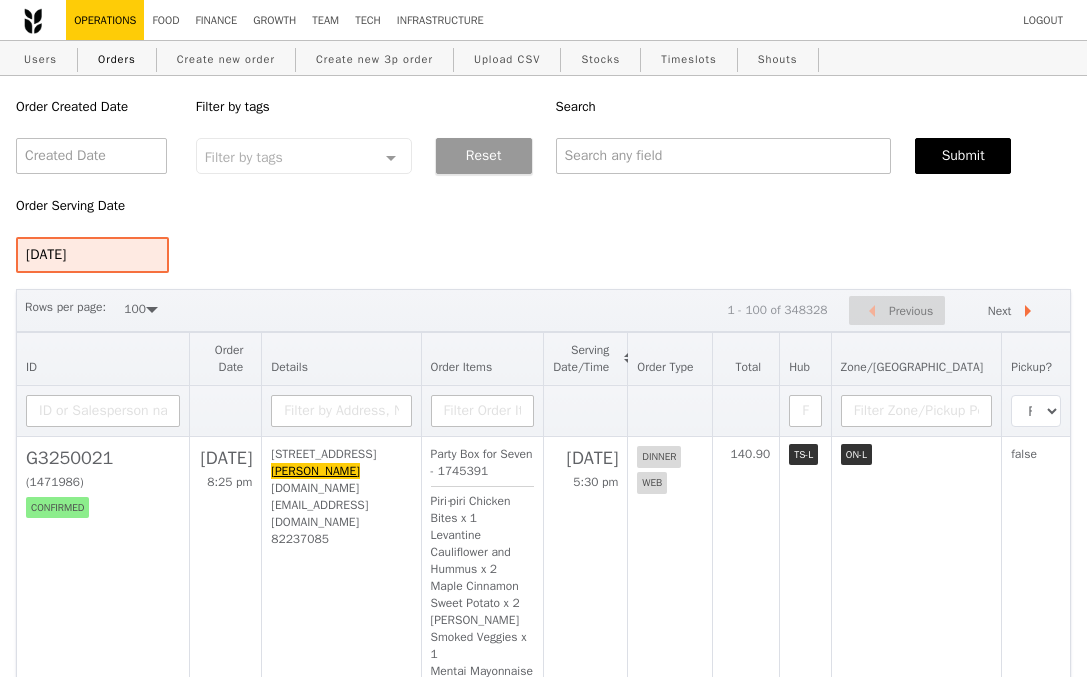 click on "Reset" at bounding box center [484, 156] 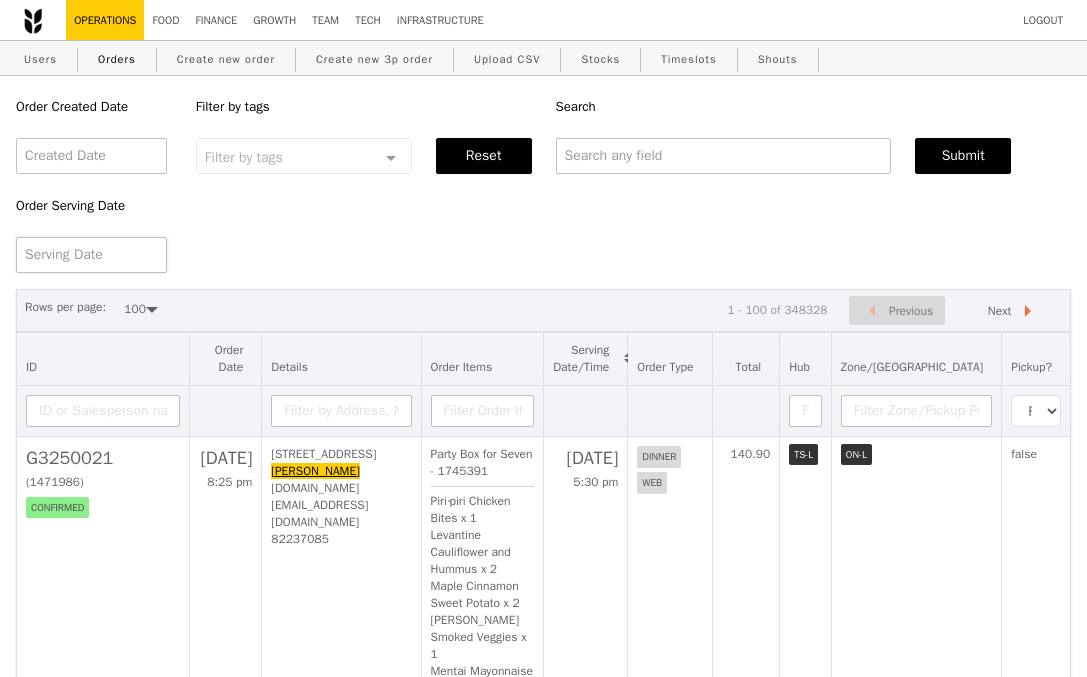 click at bounding box center (91, 255) 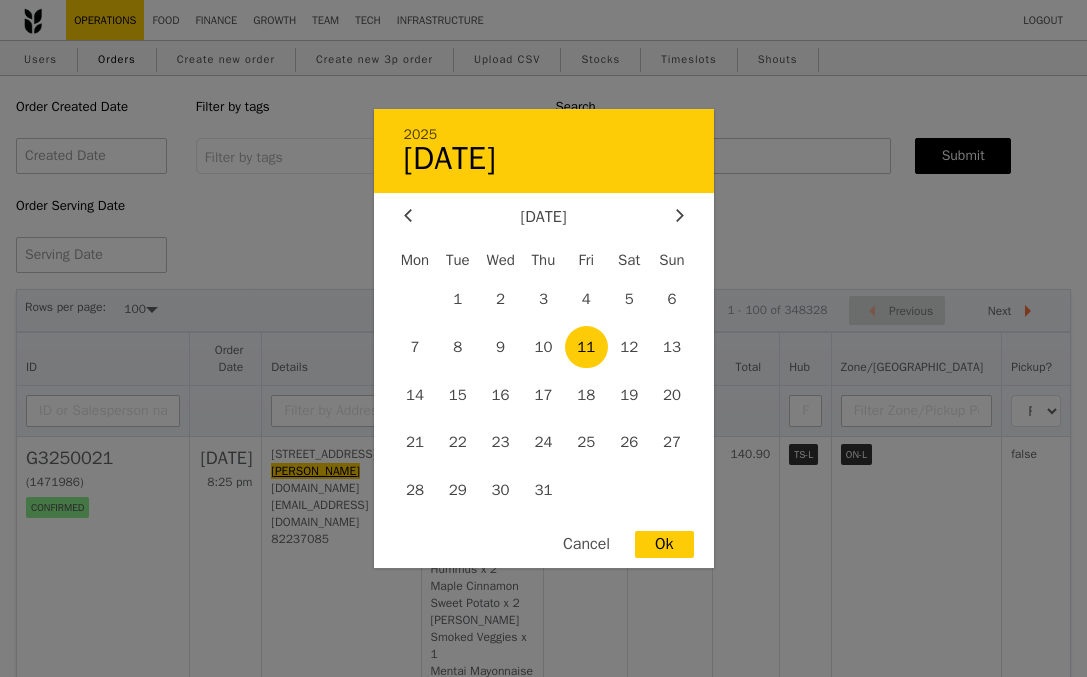 click on "11" at bounding box center [586, 347] 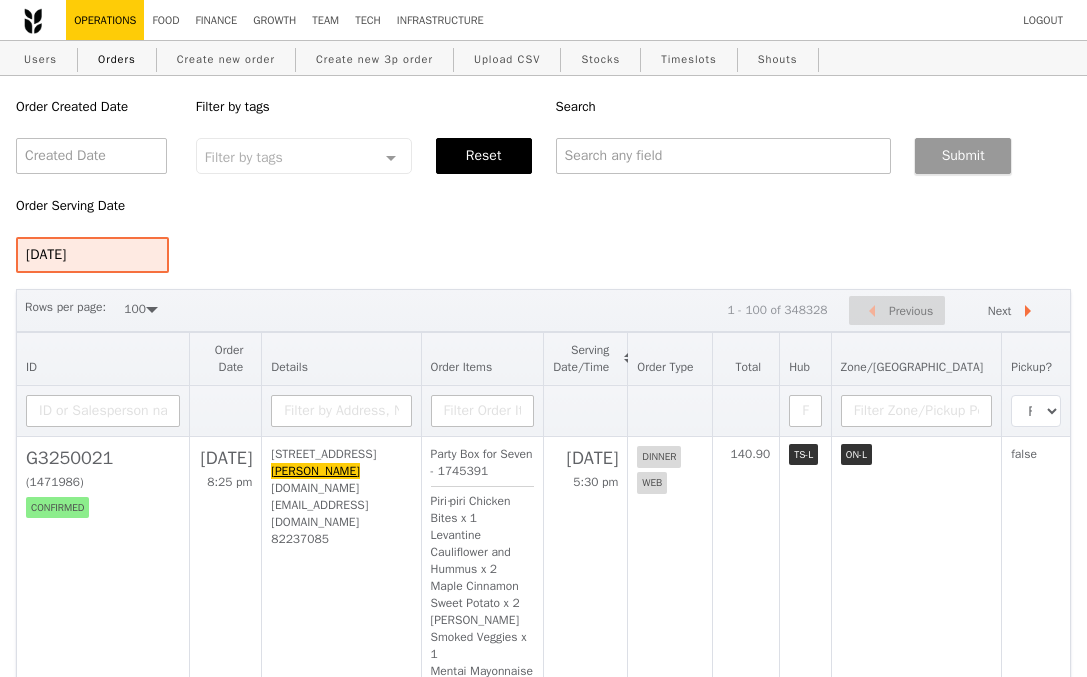 click on "Submit" at bounding box center [963, 156] 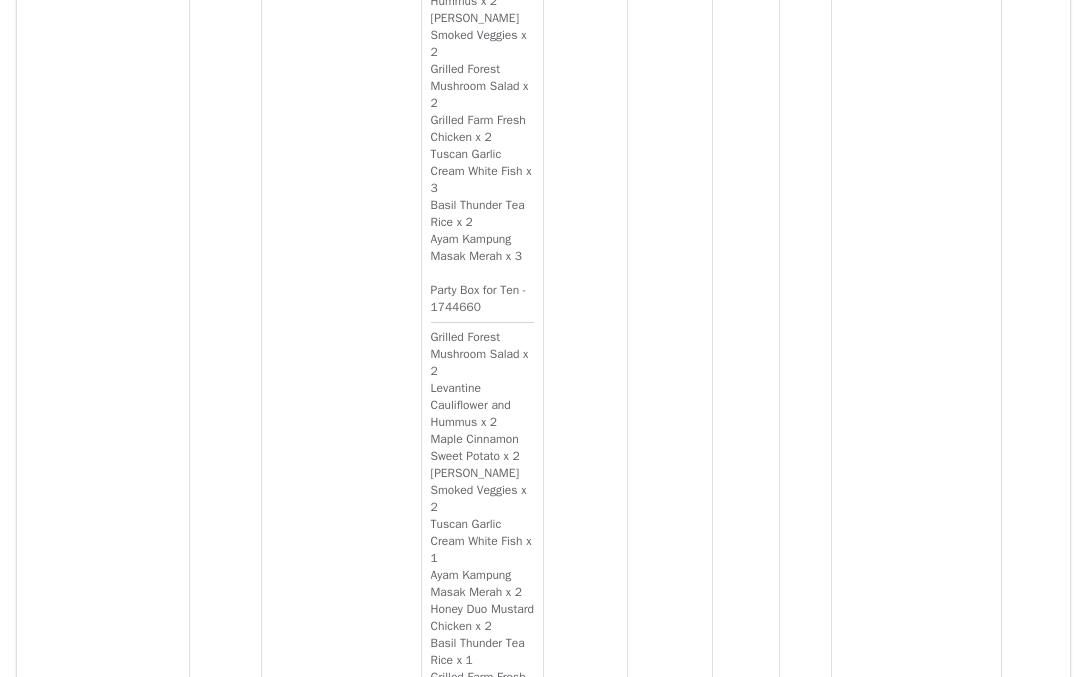 scroll, scrollTop: 7401, scrollLeft: 0, axis: vertical 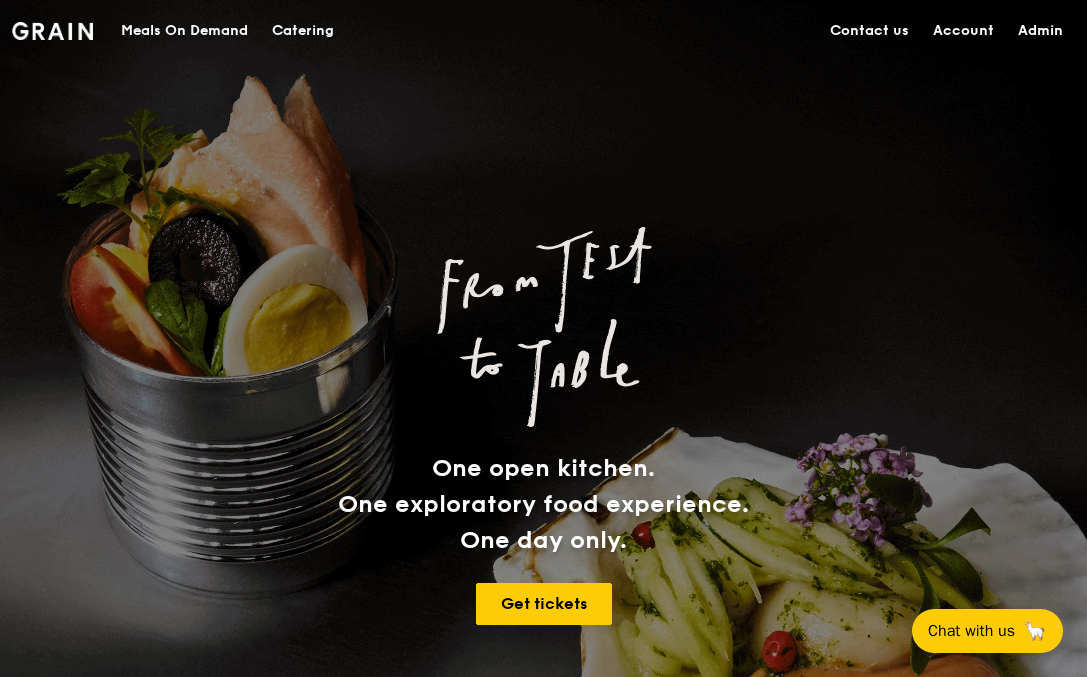 click on "Meals On Demand" at bounding box center (184, 31) 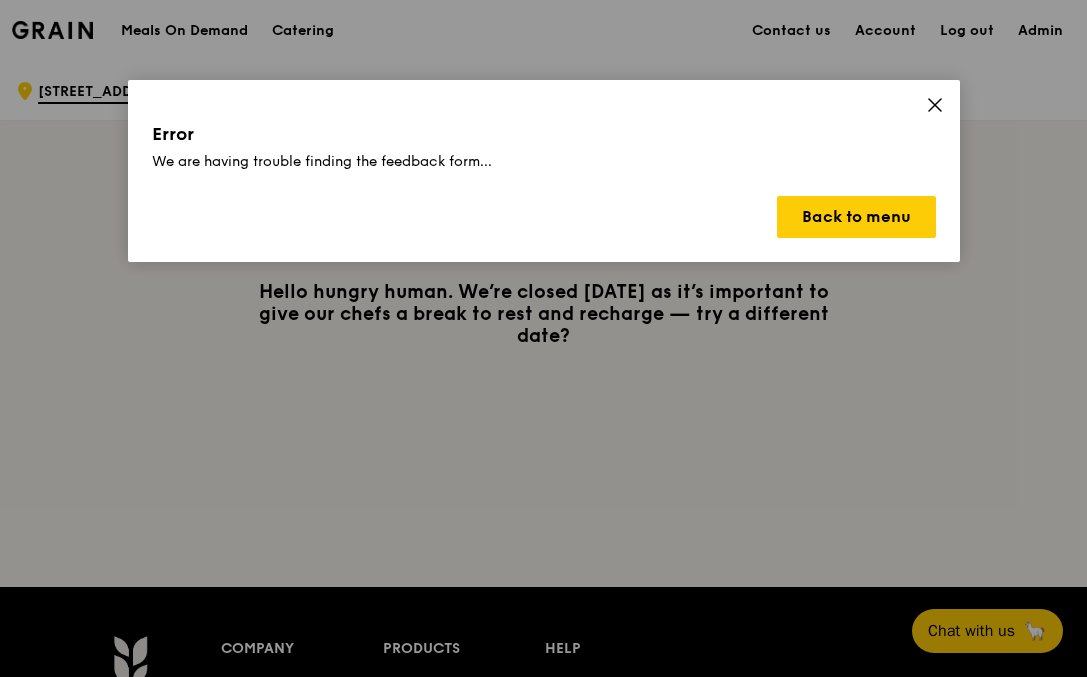 click 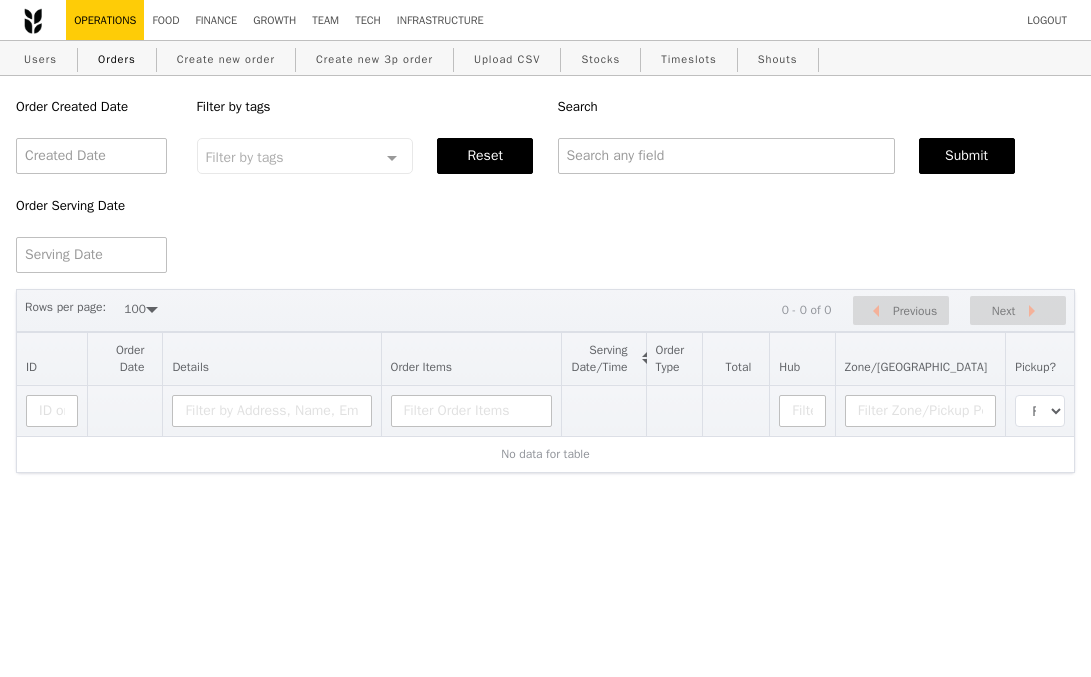 select on "100" 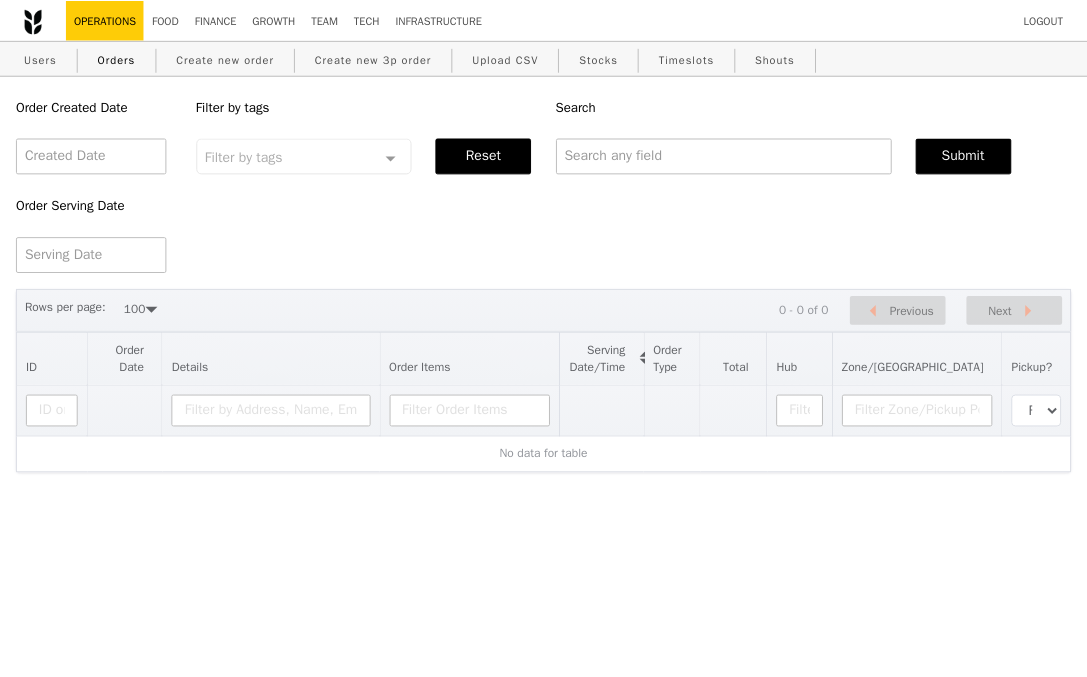 scroll, scrollTop: 0, scrollLeft: 0, axis: both 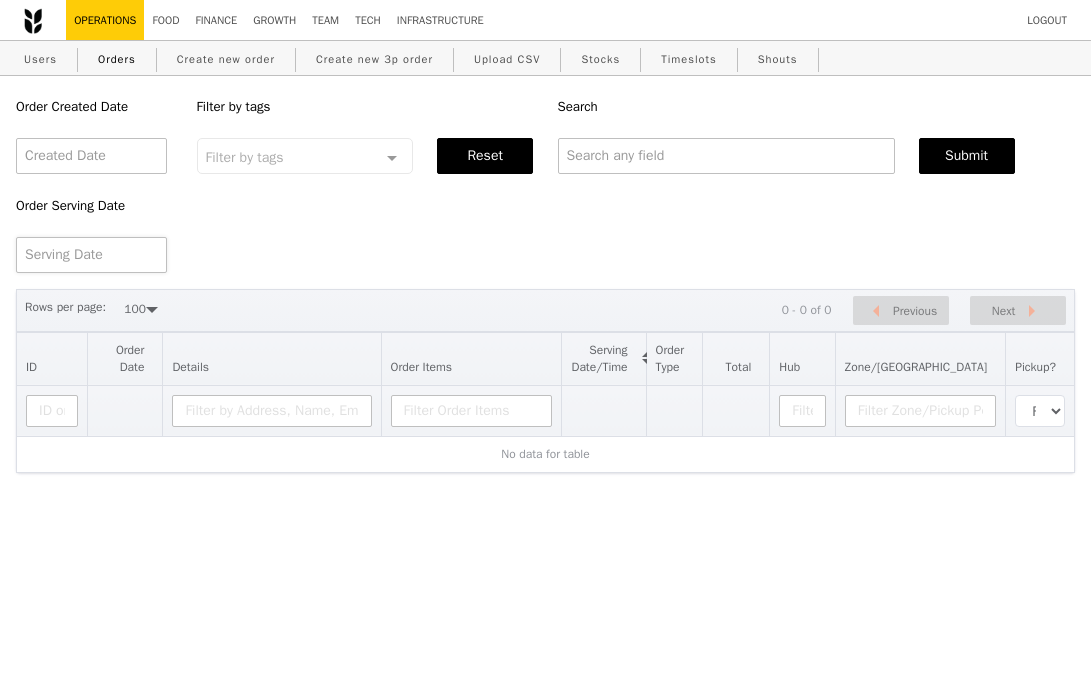 click at bounding box center (91, 255) 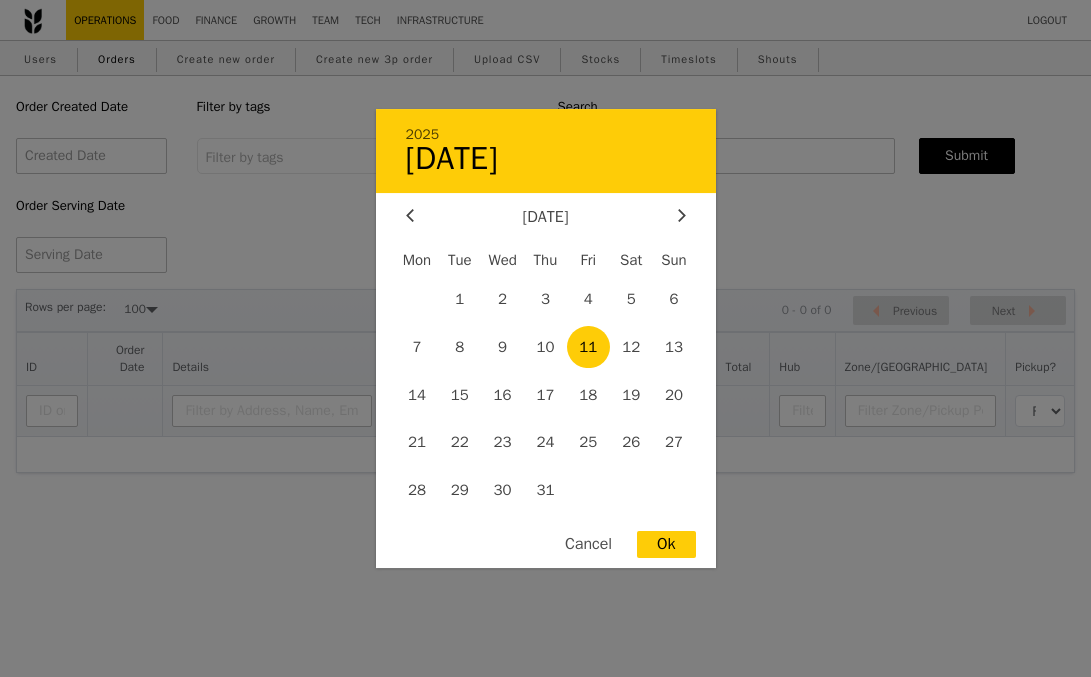click on "11" at bounding box center (588, 347) 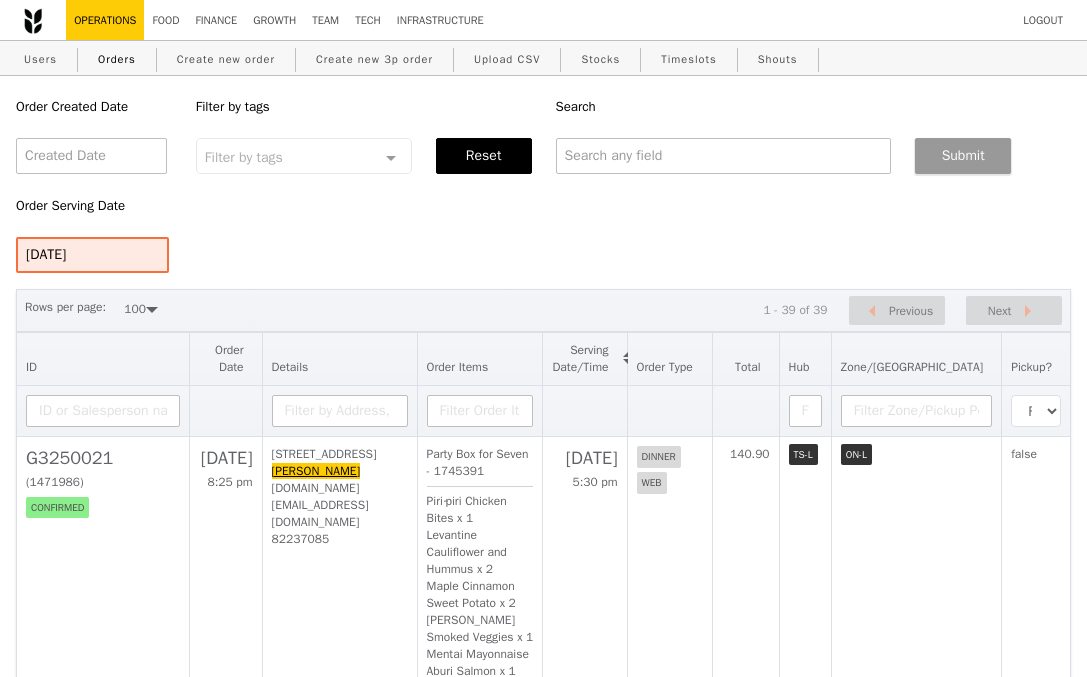 click on "Submit" at bounding box center (963, 156) 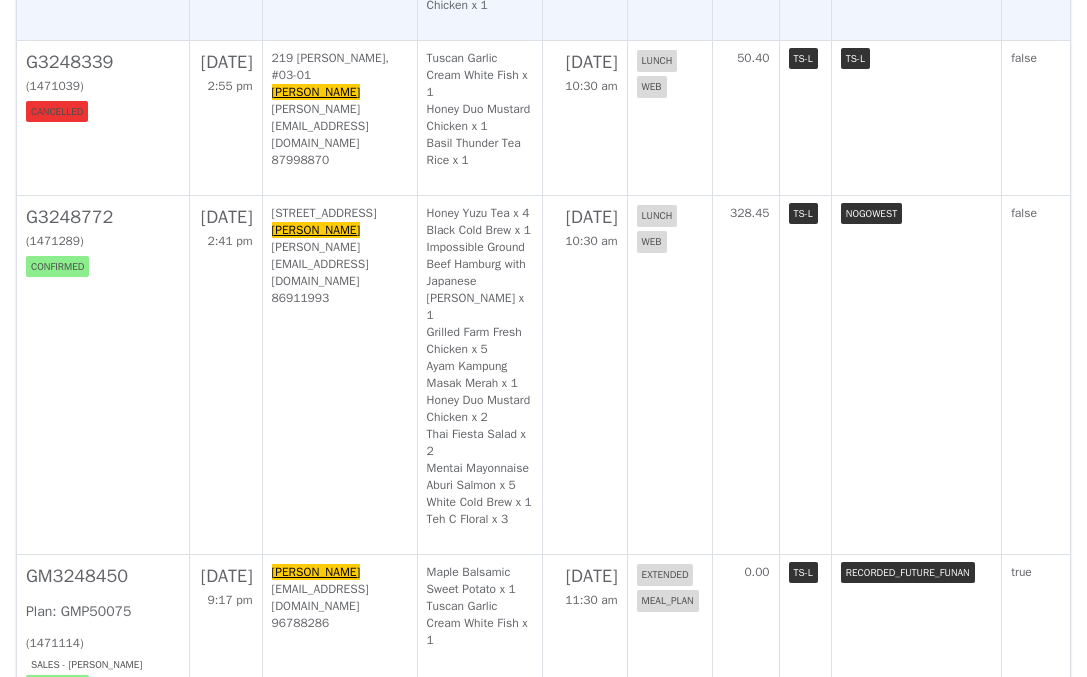 scroll, scrollTop: 7935, scrollLeft: 0, axis: vertical 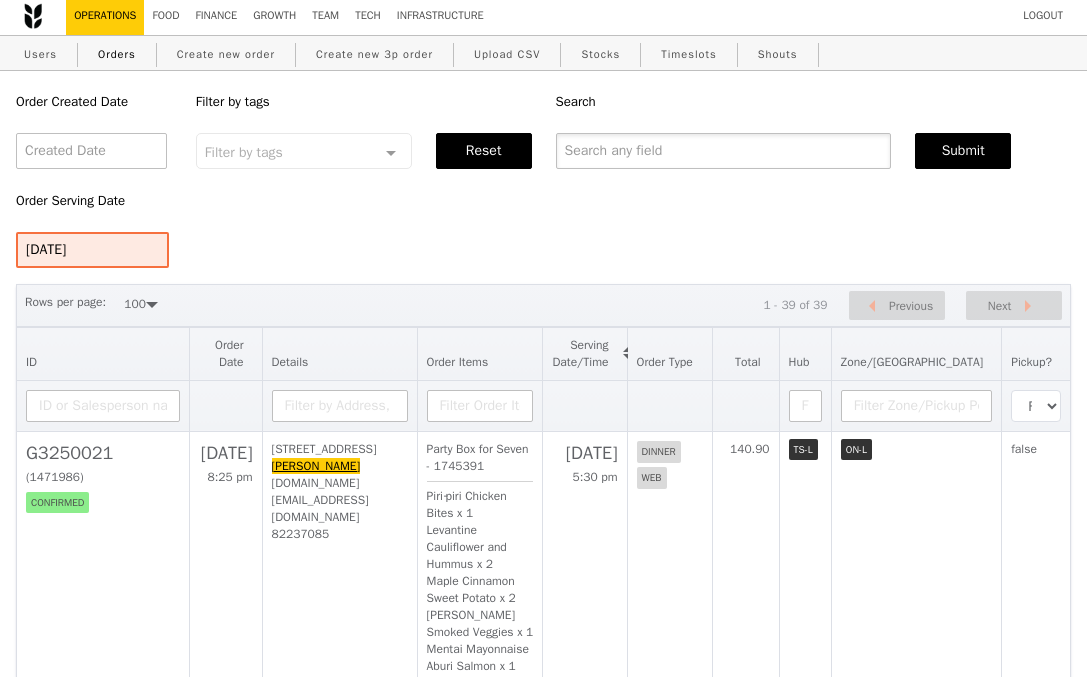click at bounding box center [724, 151] 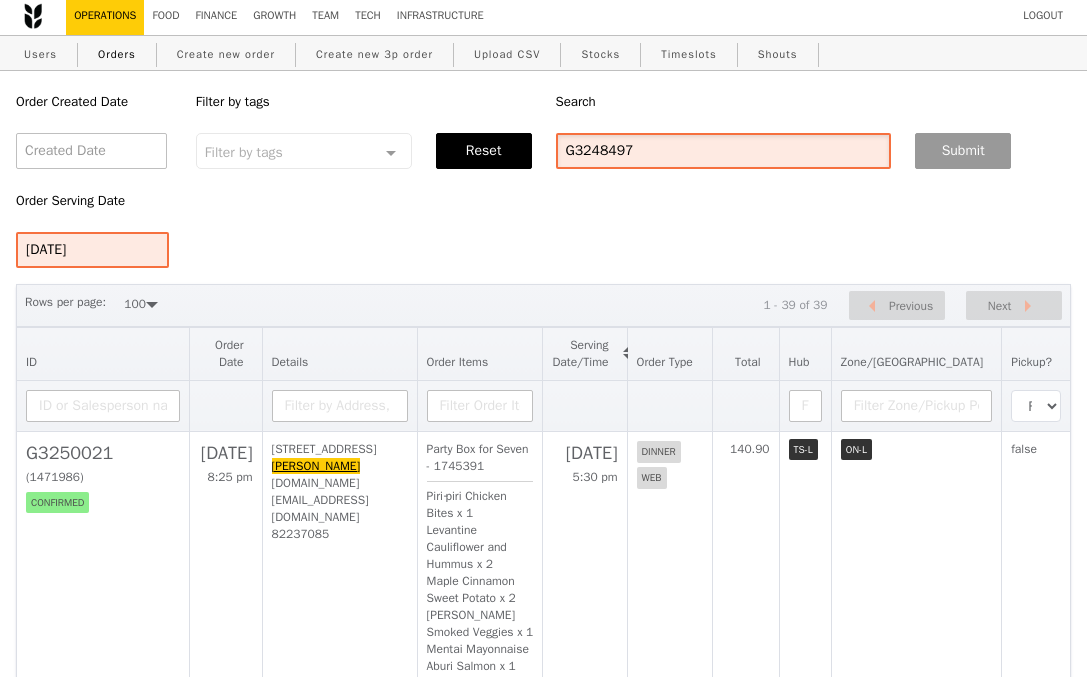 type on "G3248497" 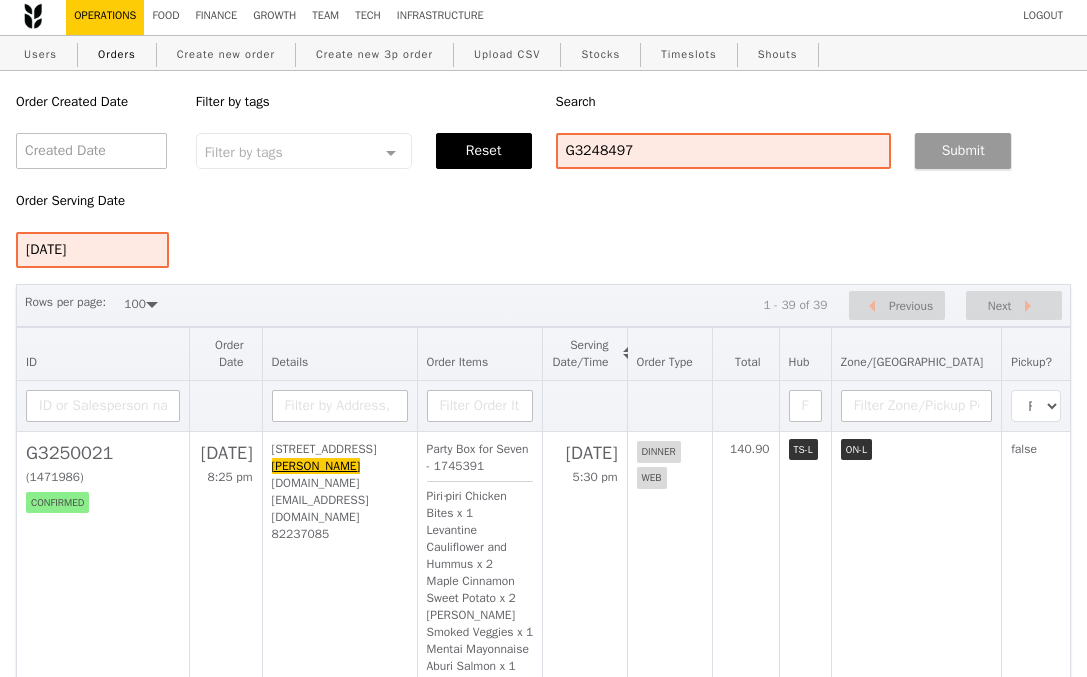 click on "Submit" at bounding box center (963, 151) 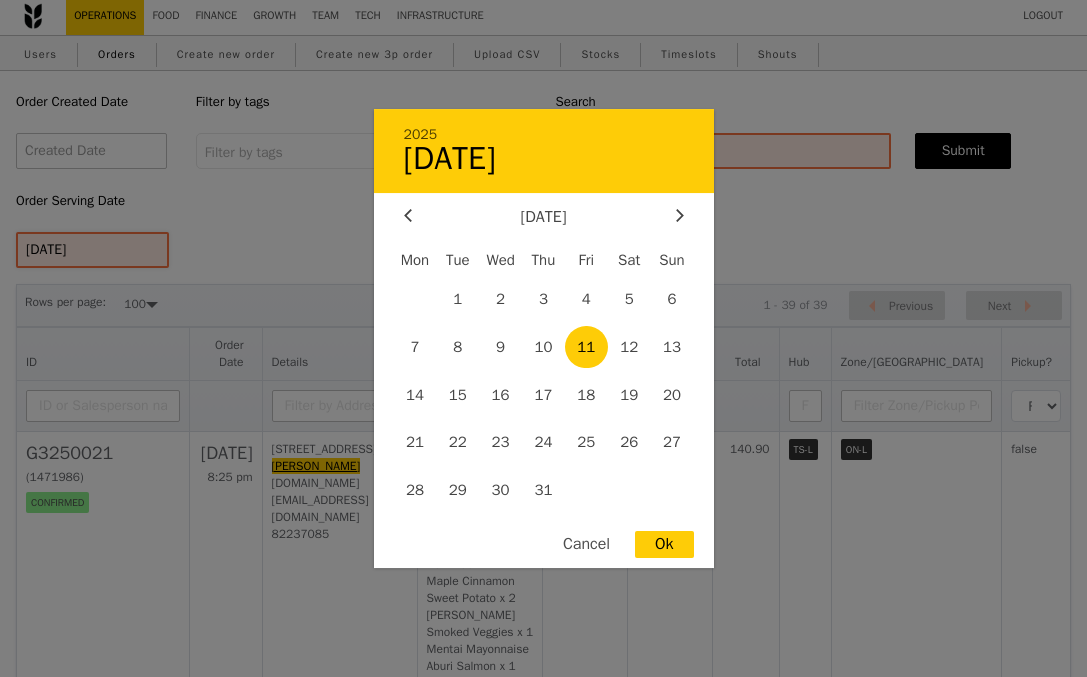 click on "11 Jul 2025        2025   11 July         July 2025     Mon Tue Wed Thu Fri Sat Sun   1 2 3 4 5 6 7 8 9 10 11 12 13 14 15 16 17 18 19 20 21 22 23 24 25 26 27 28 29 30 31     Cancel   Ok" at bounding box center [92, 250] 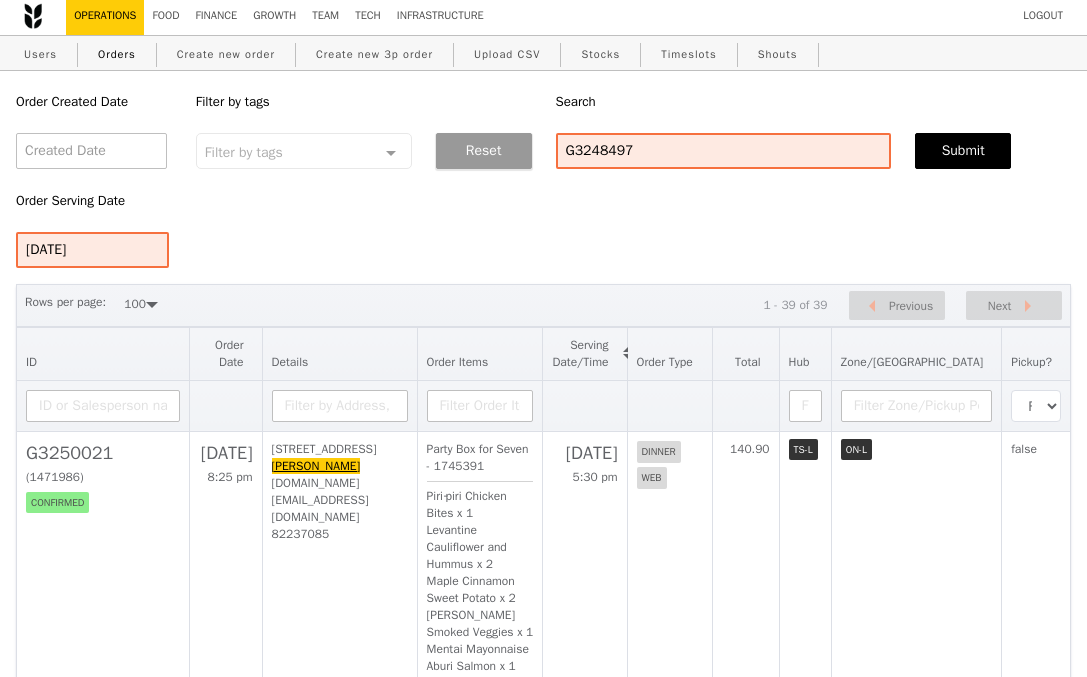 click on "Reset" at bounding box center [484, 151] 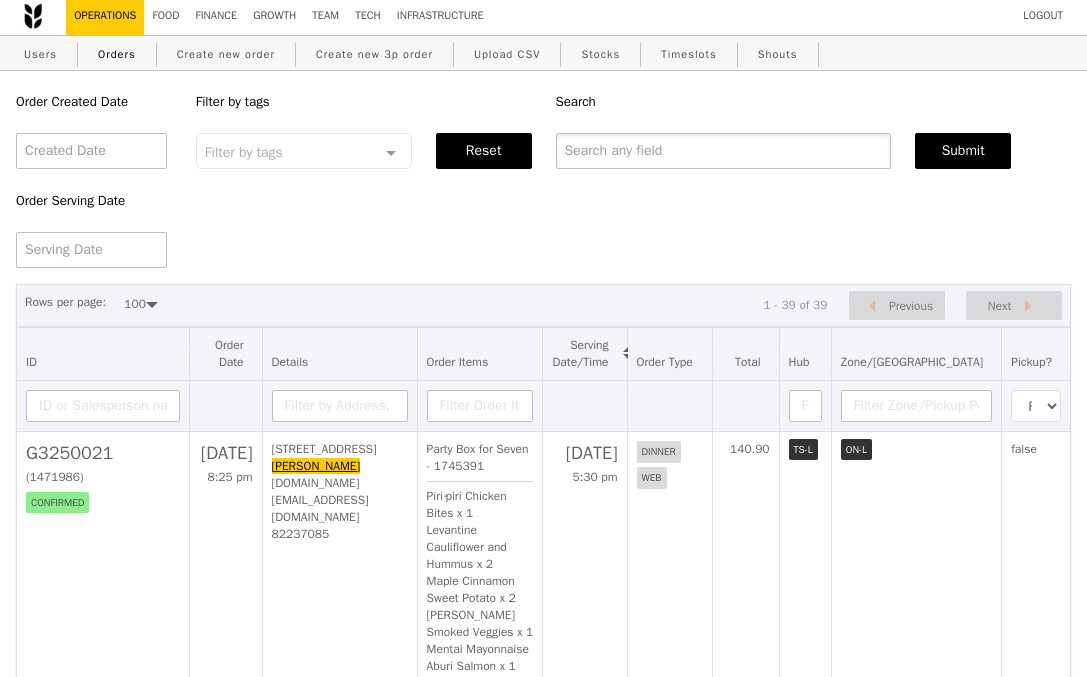 click at bounding box center (724, 151) 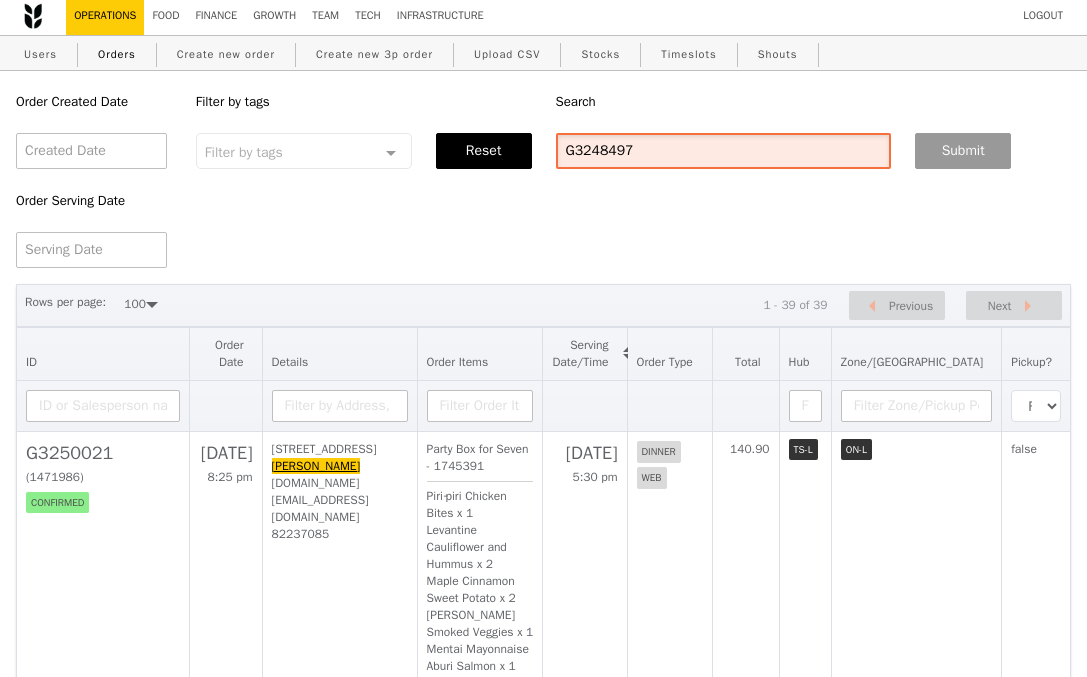 type on "G3248497" 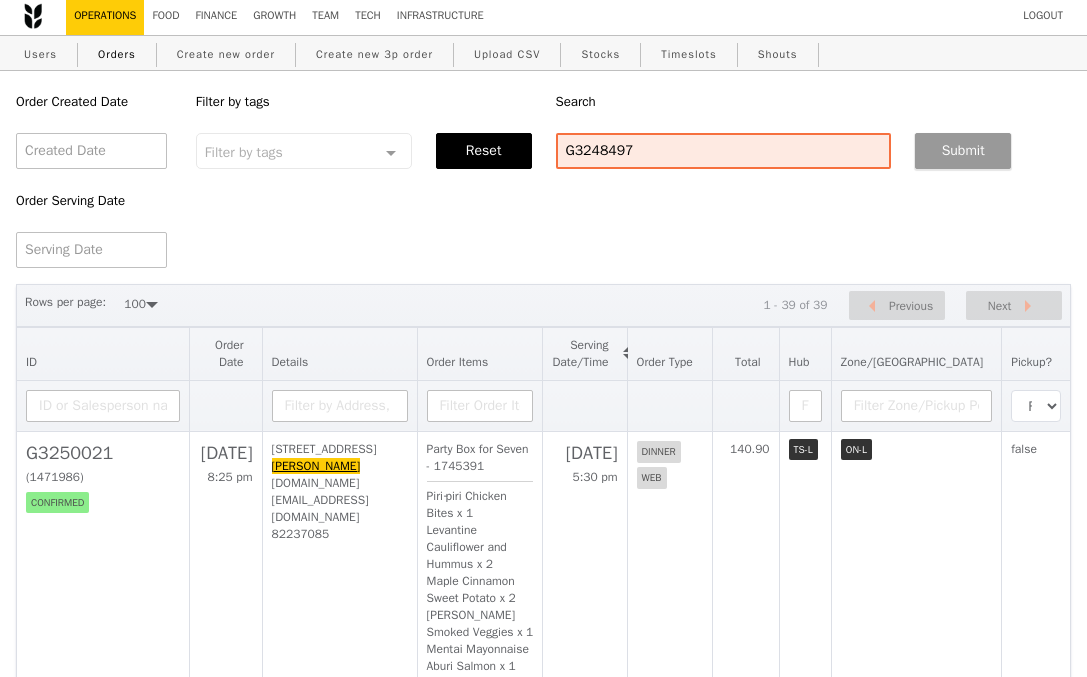 click on "Submit" at bounding box center [963, 151] 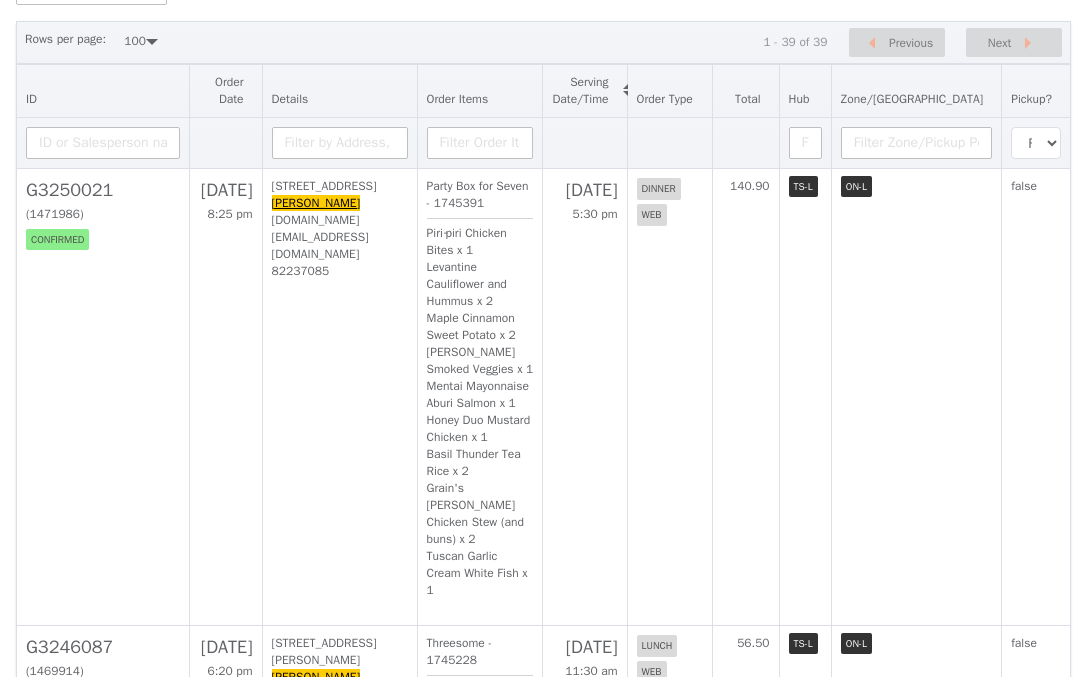 scroll, scrollTop: 0, scrollLeft: 0, axis: both 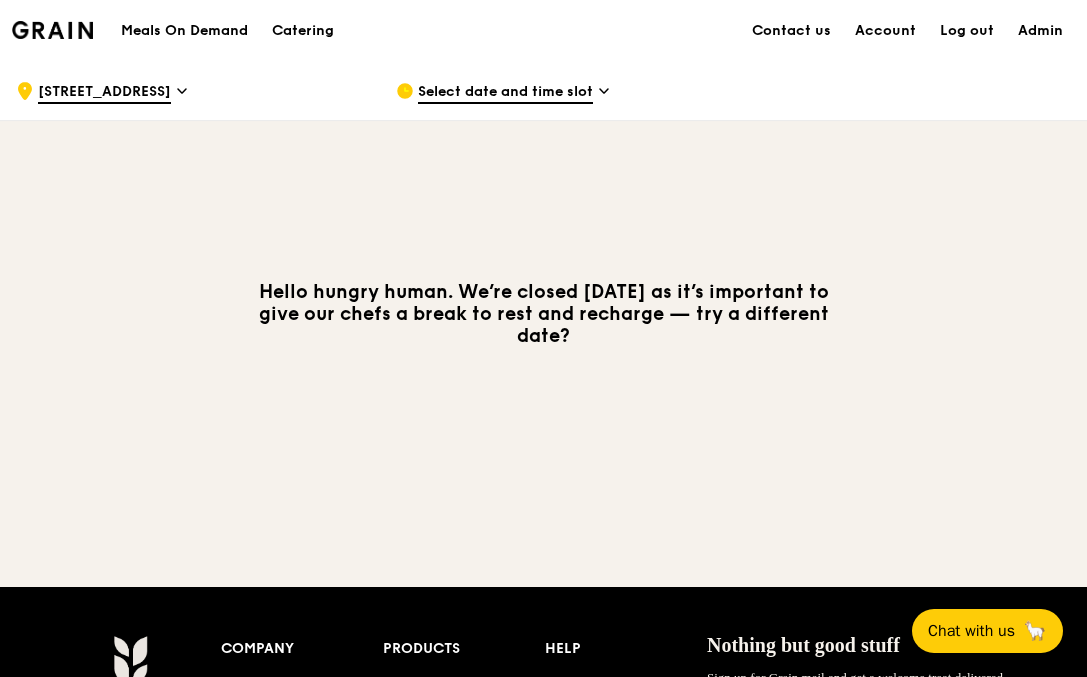click on "Select date and time slot" at bounding box center (505, 93) 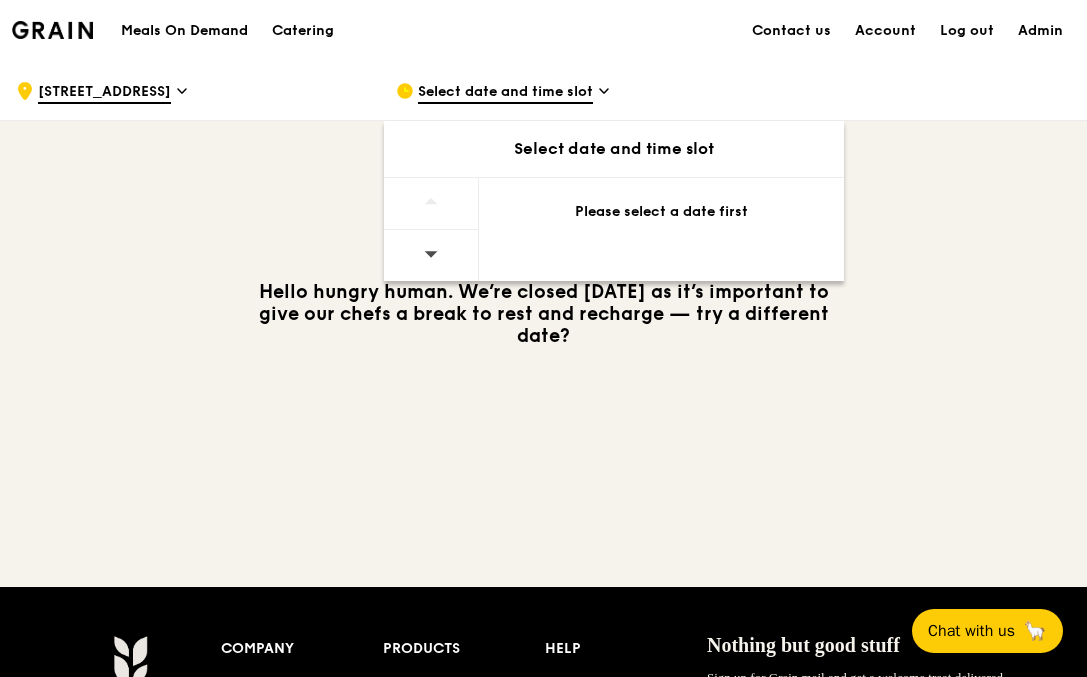 click at bounding box center (431, 255) 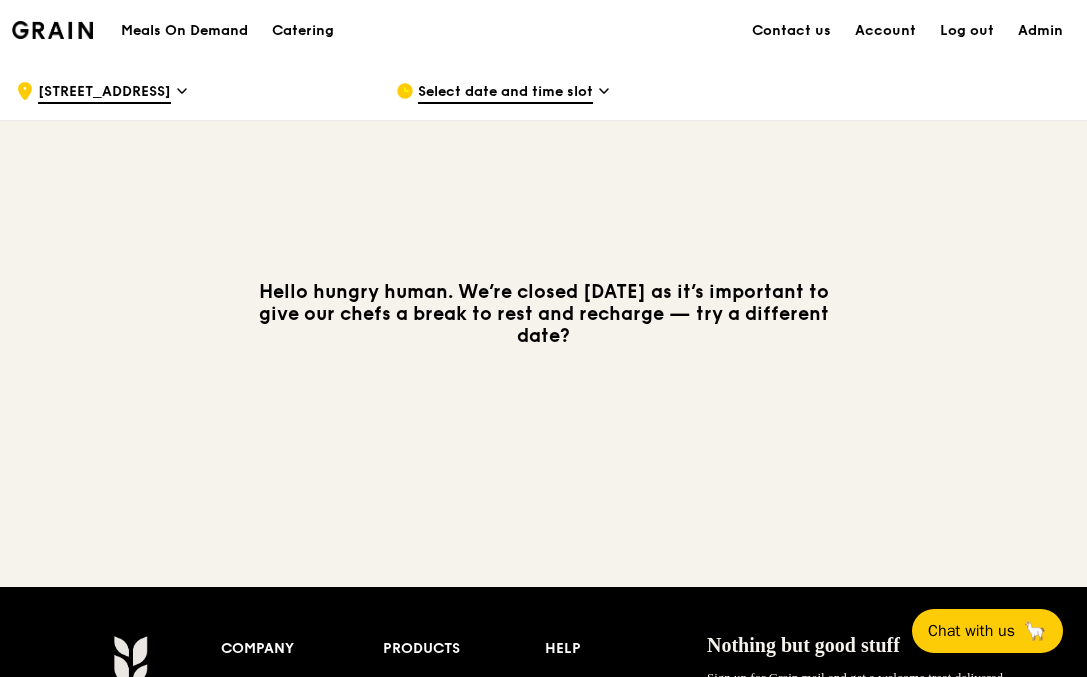 click on "31 Kaki Bukit Road 3" at bounding box center (104, 93) 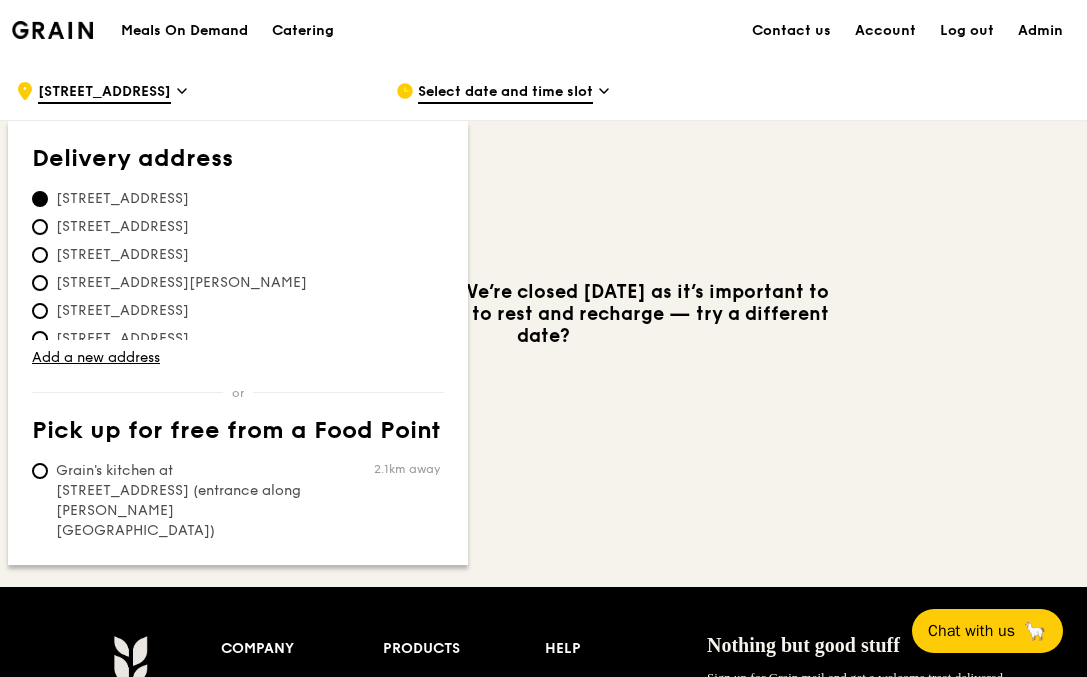 click on "Grain's kitchen at 5 Burn Road #05-01 (entrance along Harrison Road)" at bounding box center (181, 501) 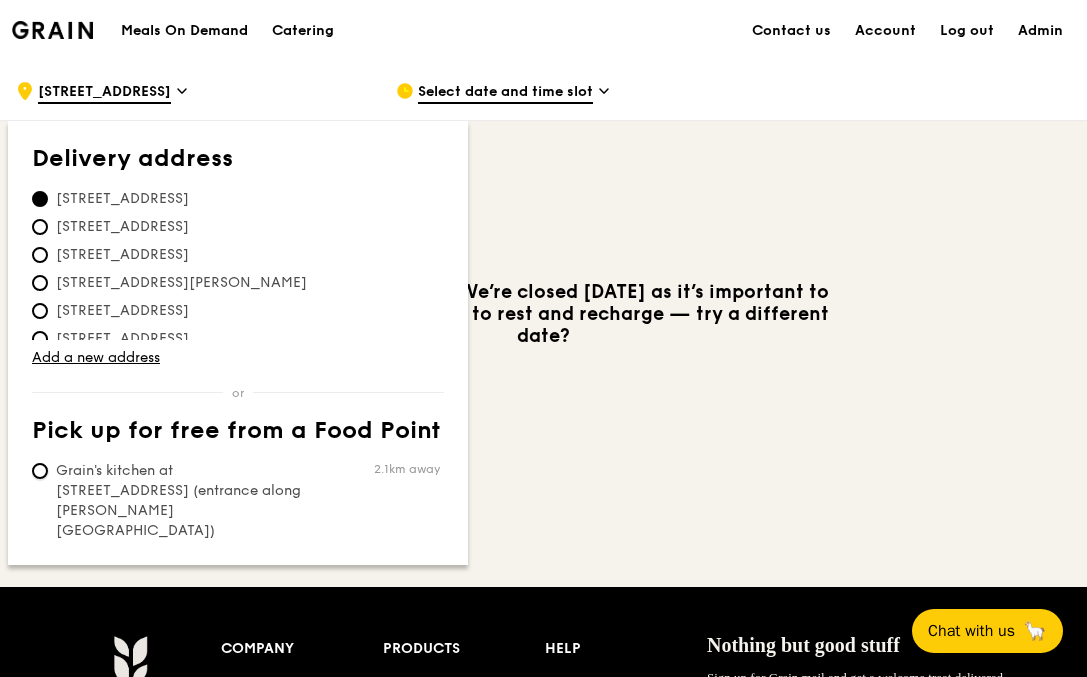 click on "Grain's kitchen at 5 Burn Road #05-01 (entrance along Harrison Road)
2.1km away" at bounding box center [40, 471] 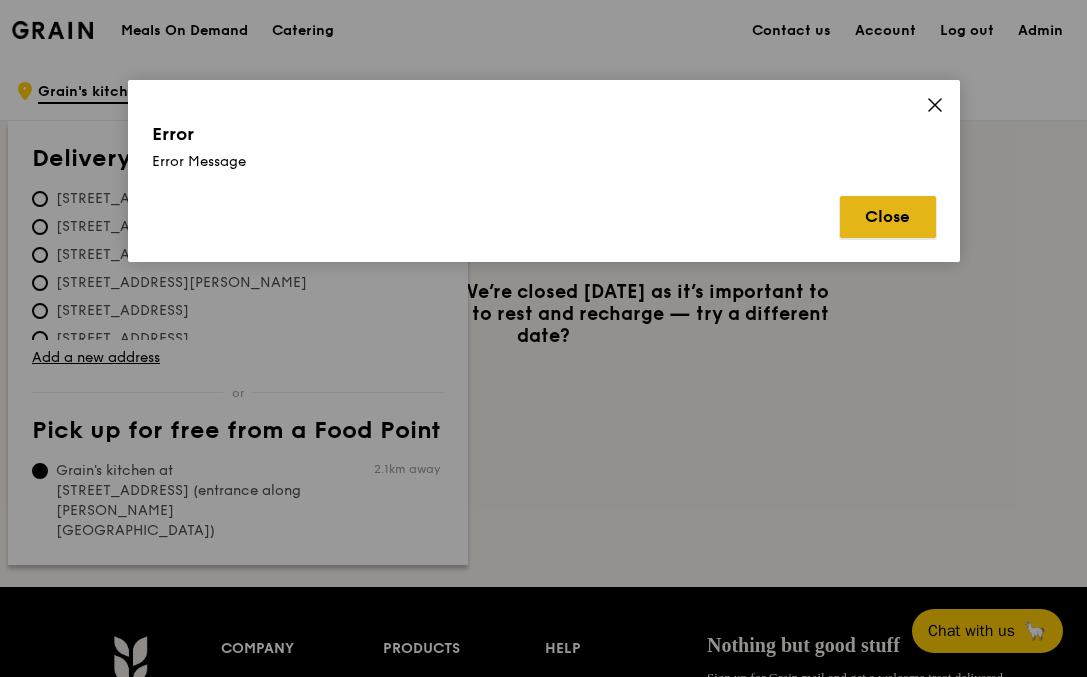 click on "Close" at bounding box center (888, 217) 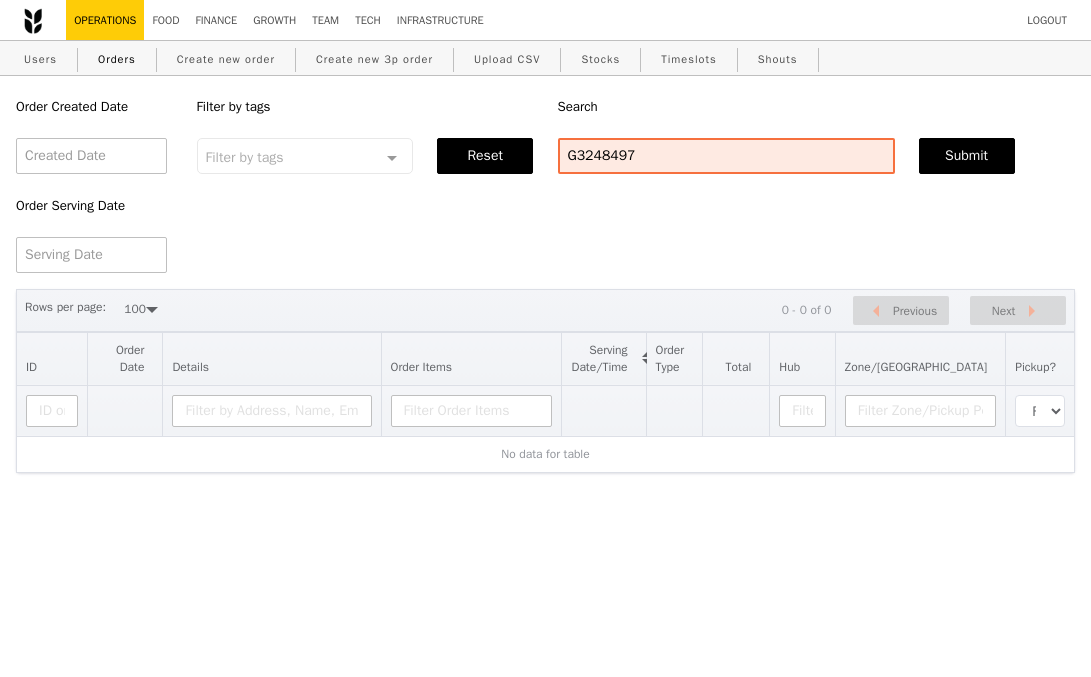 select on "100" 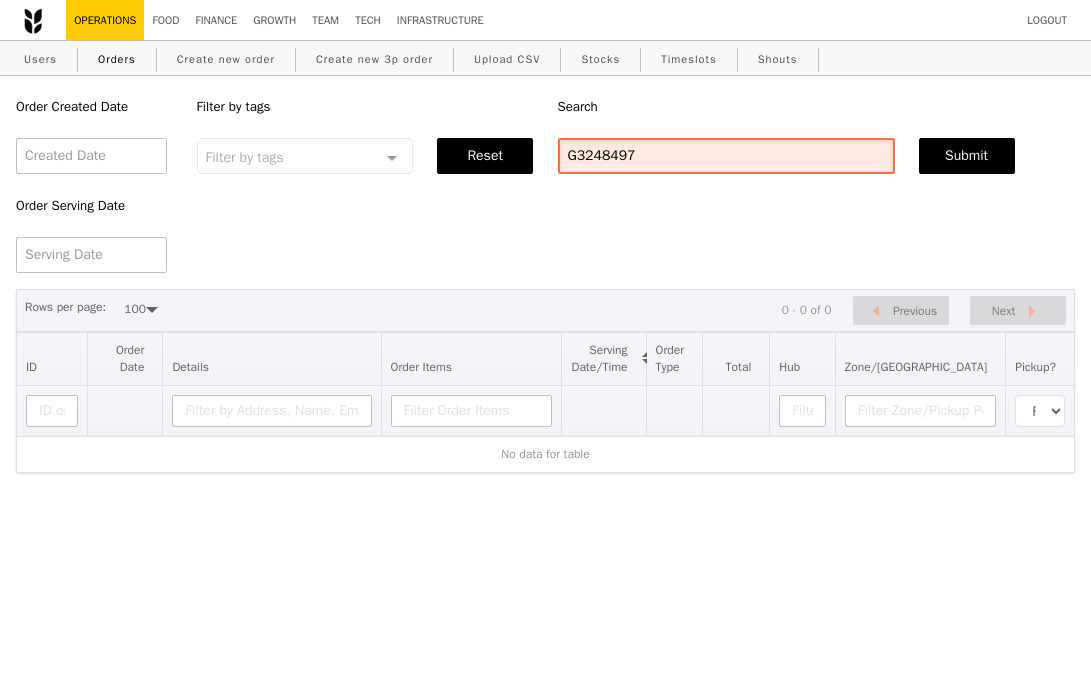 click on "G3248497" at bounding box center [726, 156] 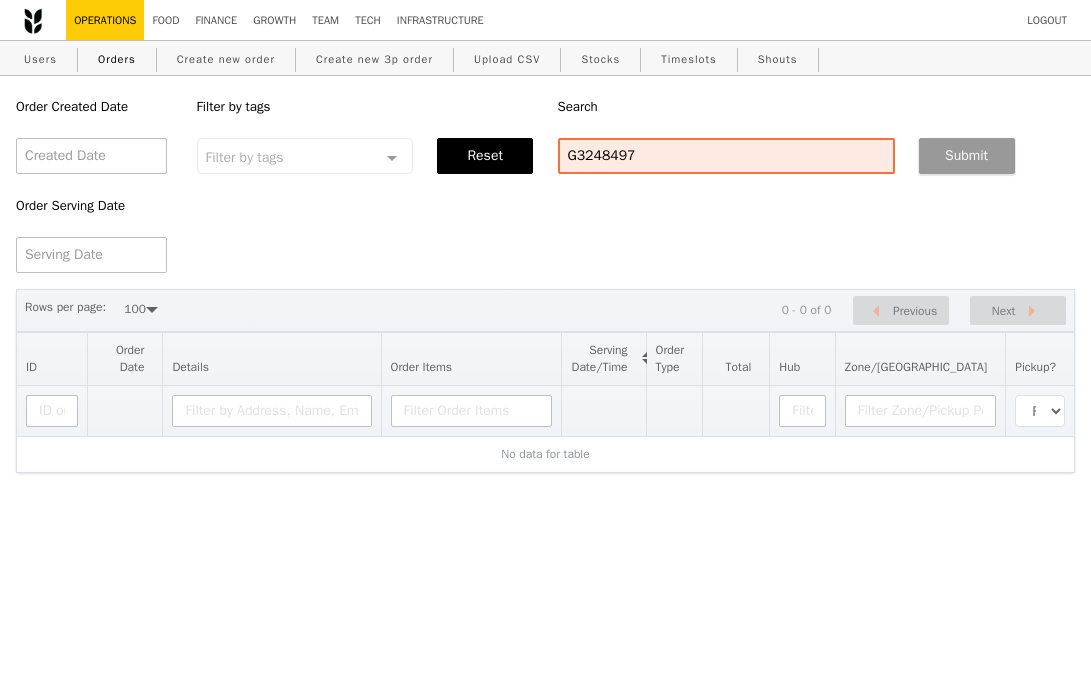 click on "Submit" at bounding box center [967, 156] 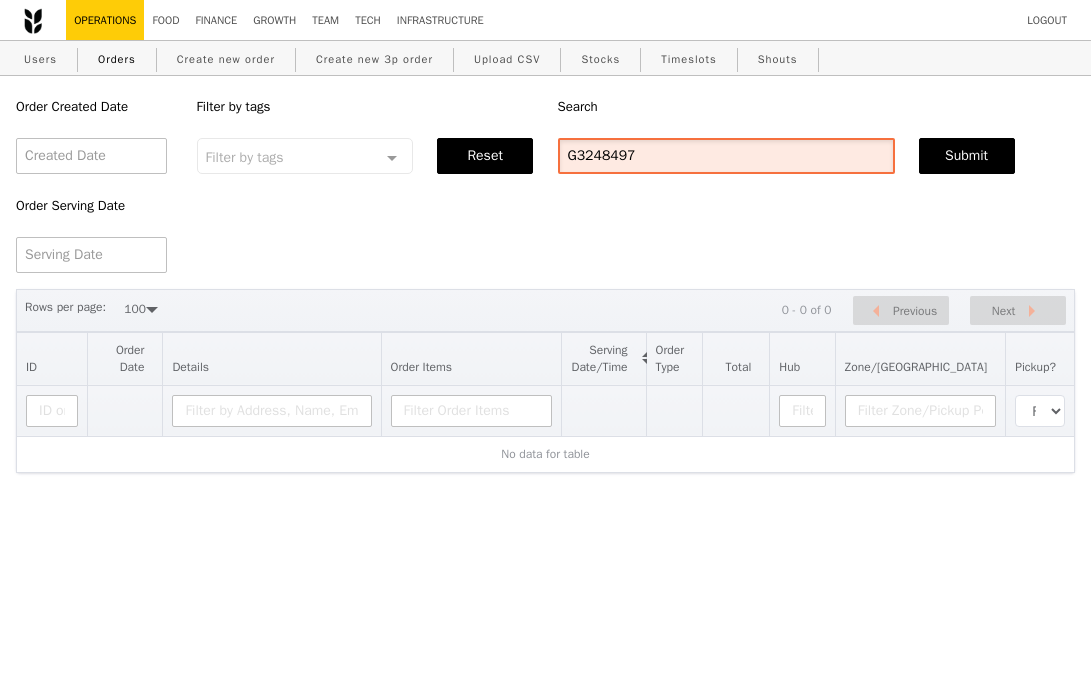 click on "G3248497" at bounding box center (726, 156) 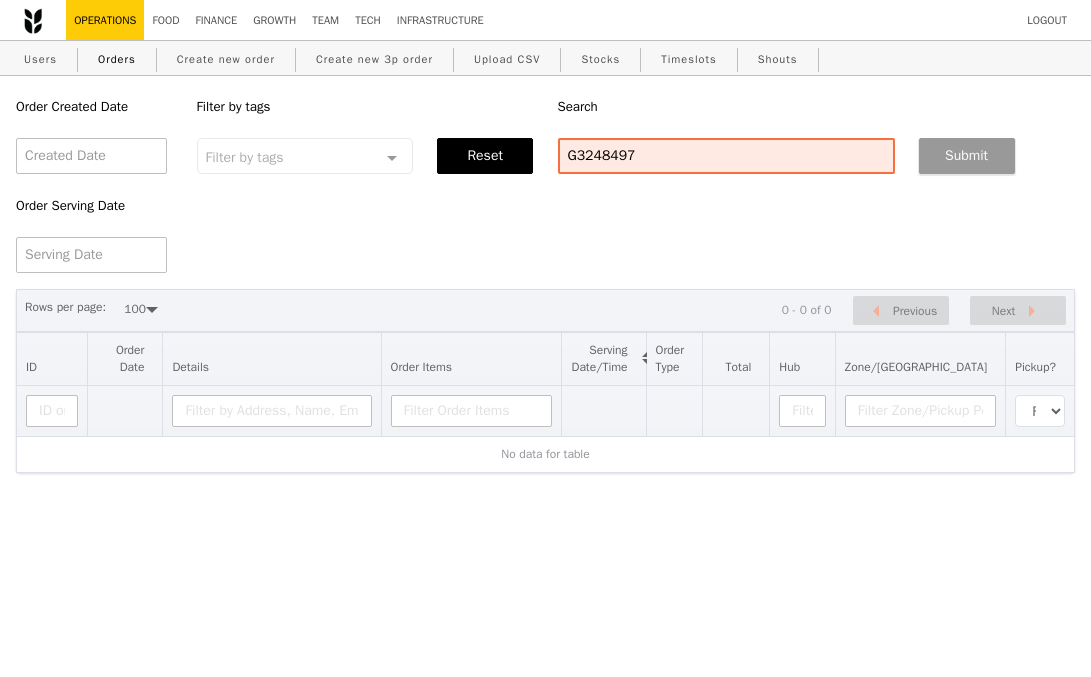 click on "Submit" at bounding box center (967, 156) 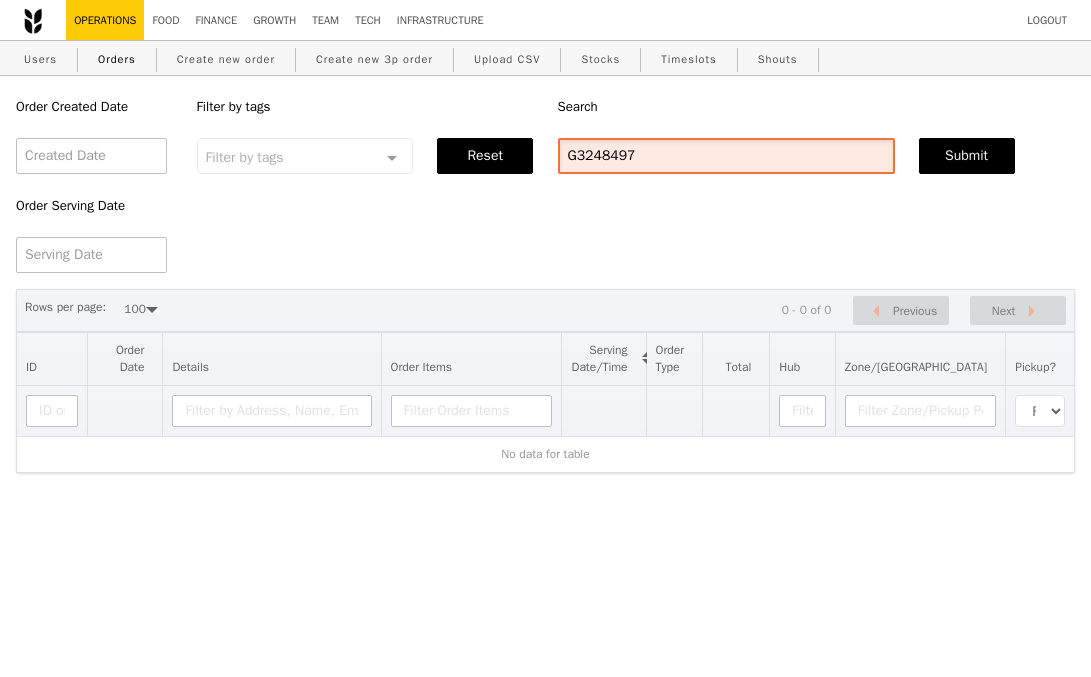 click on "G3248497" at bounding box center (726, 156) 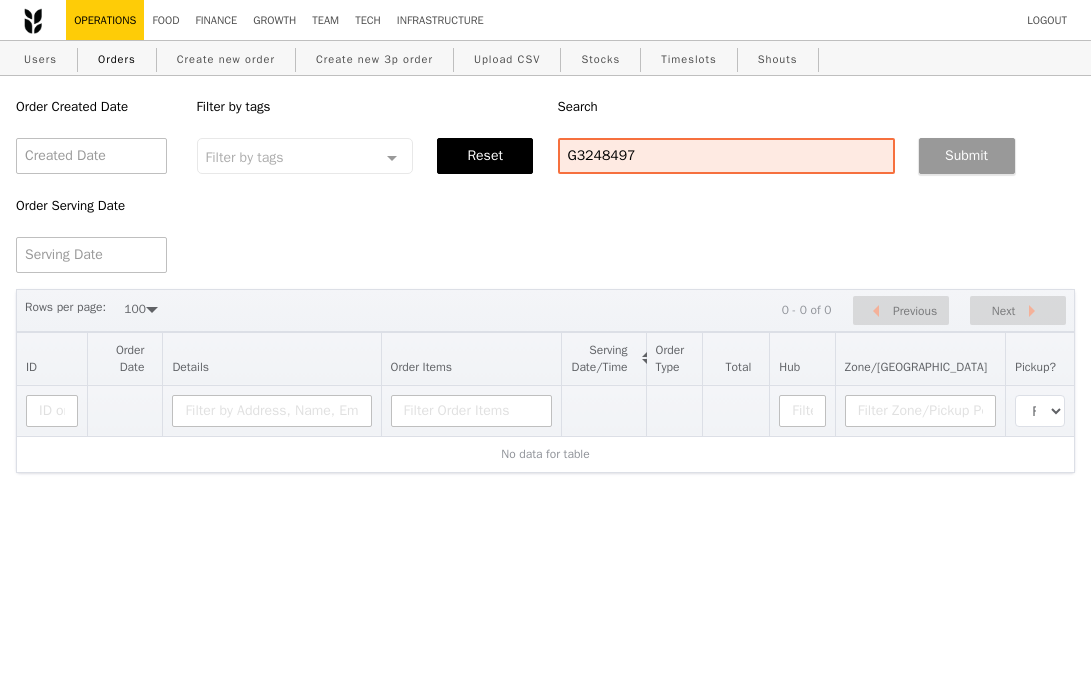 click on "Submit" at bounding box center (967, 156) 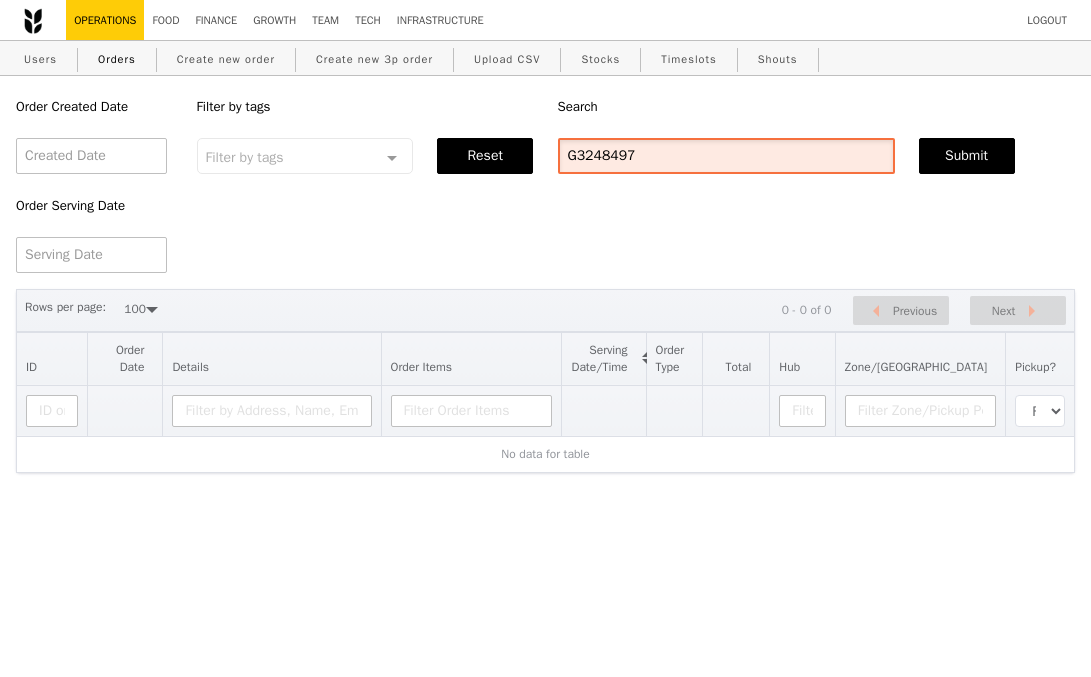 click on "G3248497" at bounding box center (726, 156) 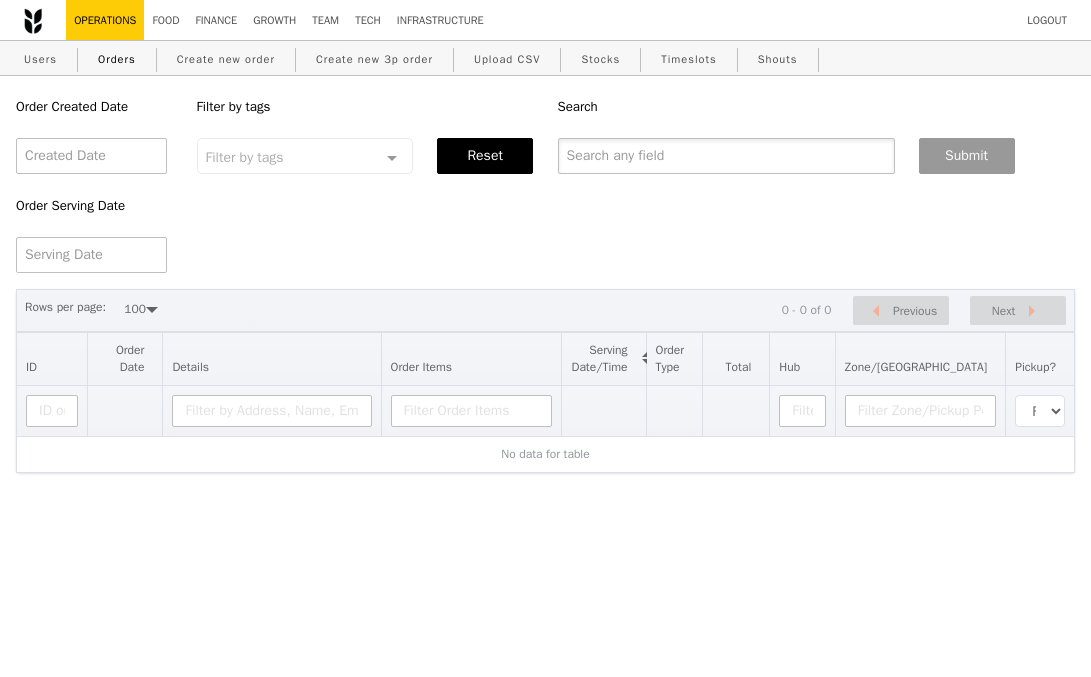 type 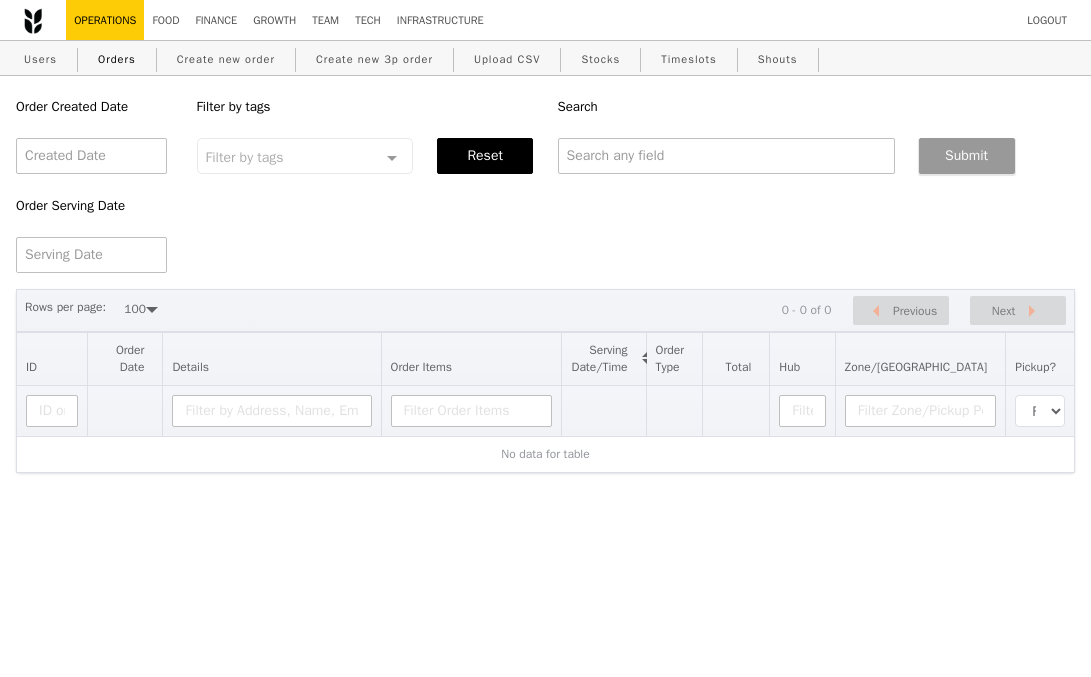 click on "Submit" at bounding box center (967, 156) 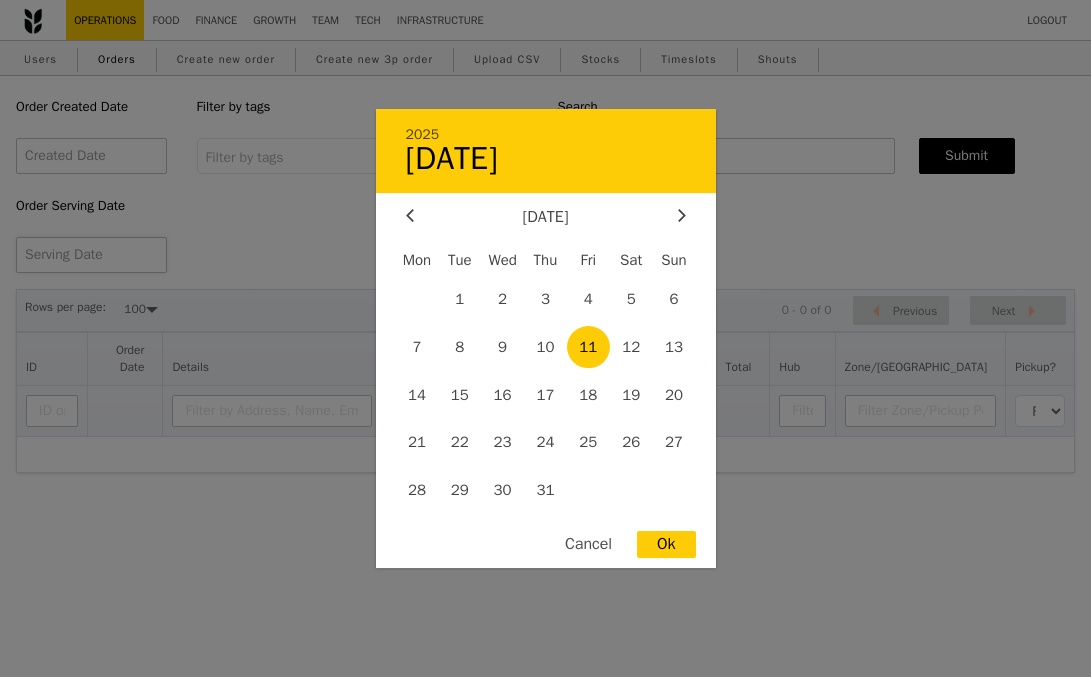 click on "2025   [DATE]         [DATE]     Mon Tue Wed Thu Fri Sat Sun   1 2 3 4 5 6 7 8 9 10 11 12 13 14 15 16 17 18 19 20 21 22 23 24 25 26 27 28 29 30 31     Cancel   Ok" at bounding box center [91, 255] 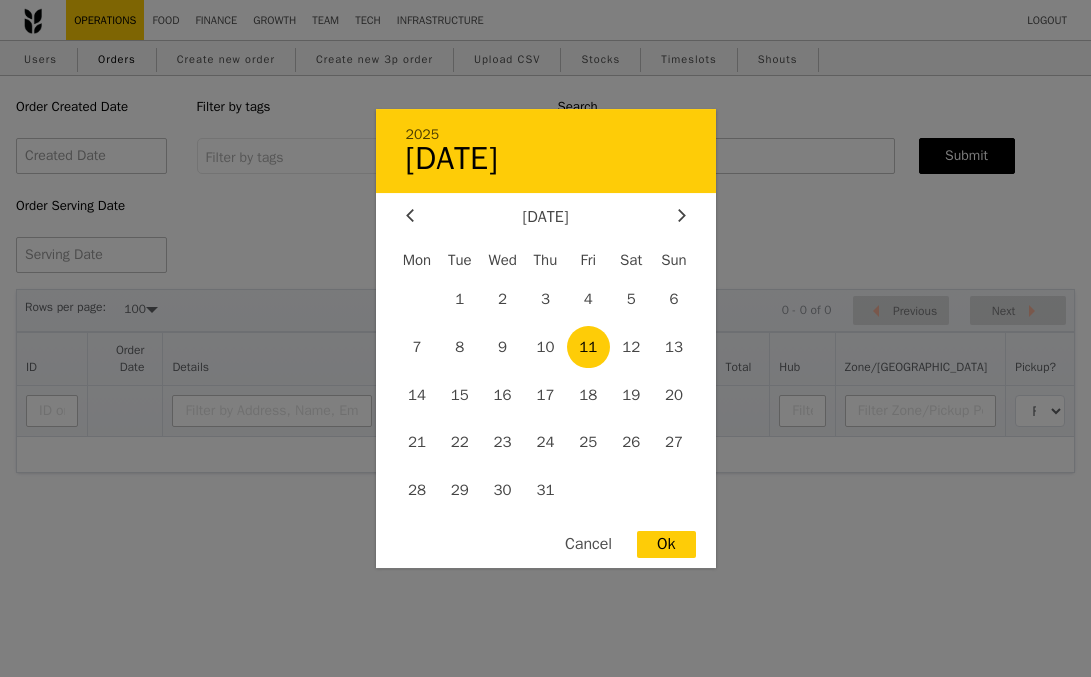 click at bounding box center [545, 338] 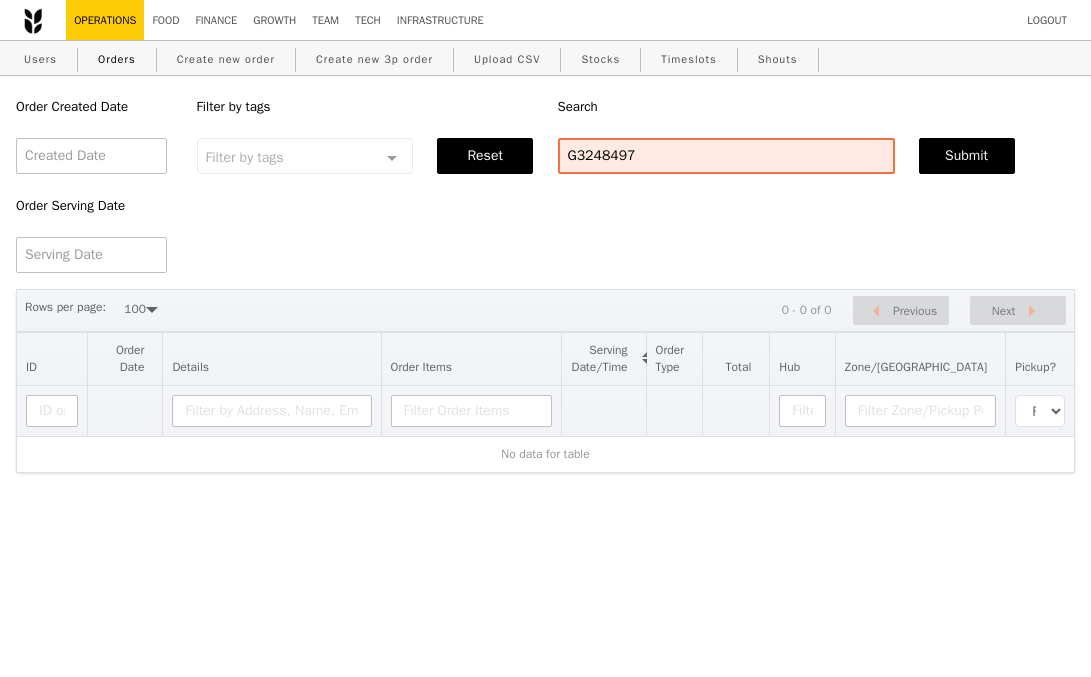 select on "100" 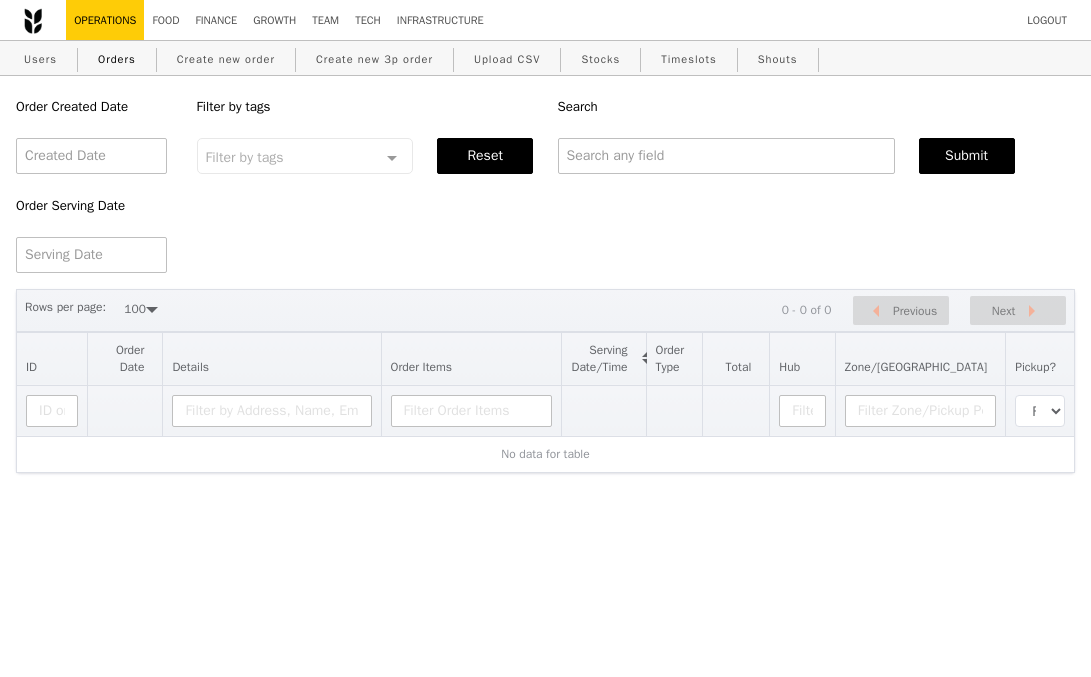 select on "100" 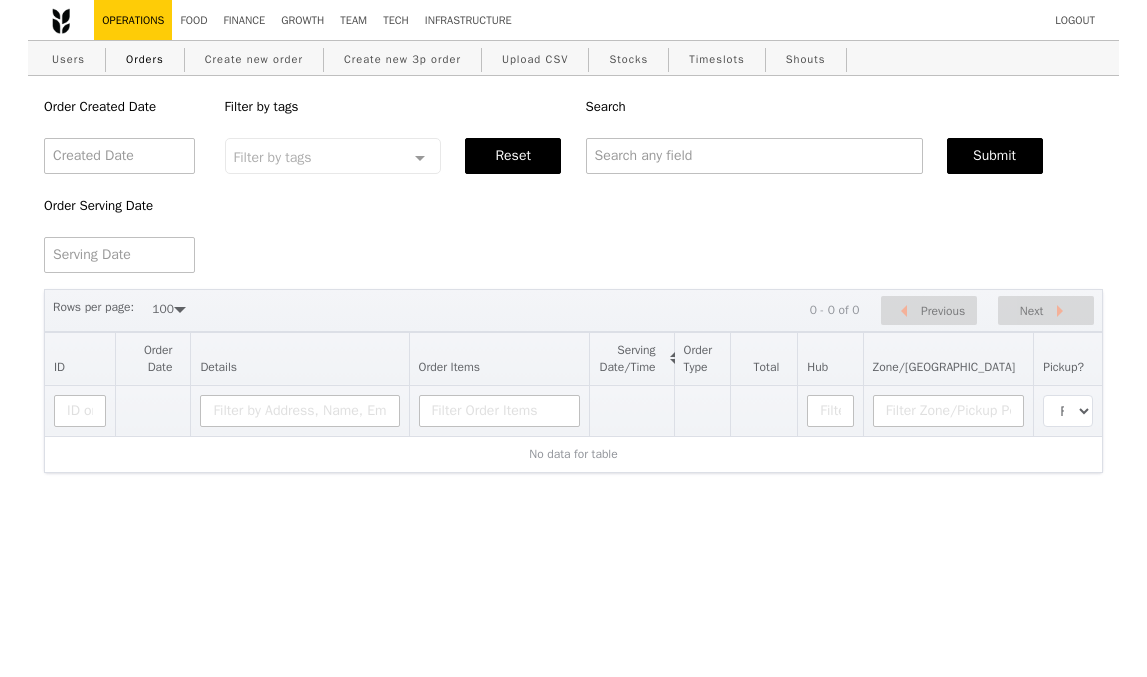 scroll, scrollTop: 0, scrollLeft: 0, axis: both 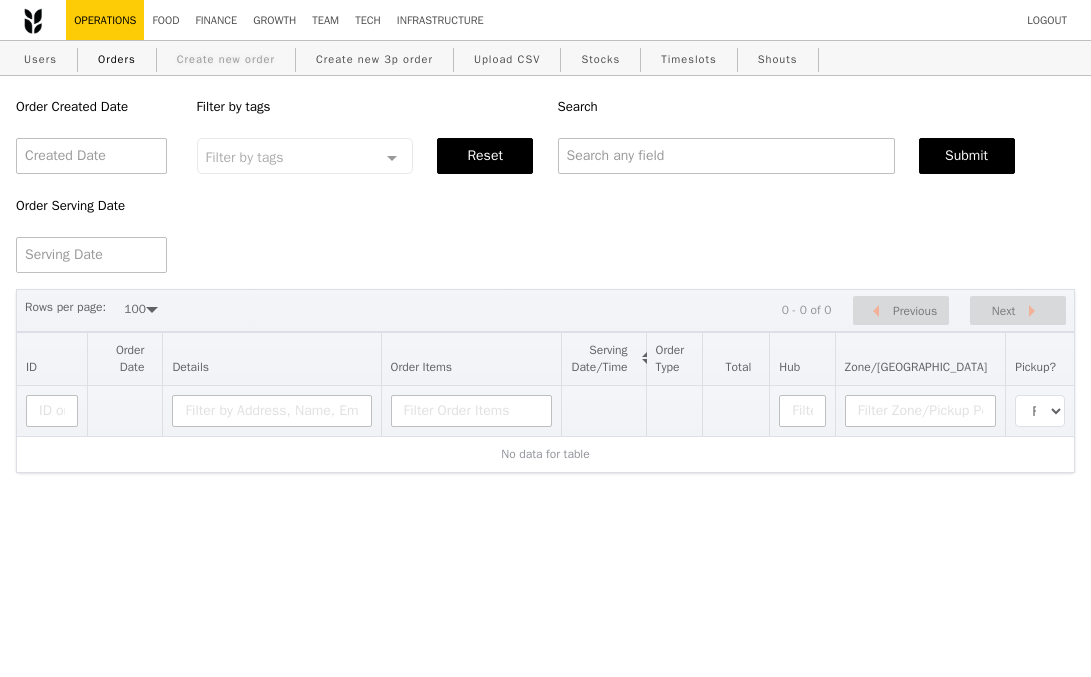 click on "Create new order" at bounding box center [226, 59] 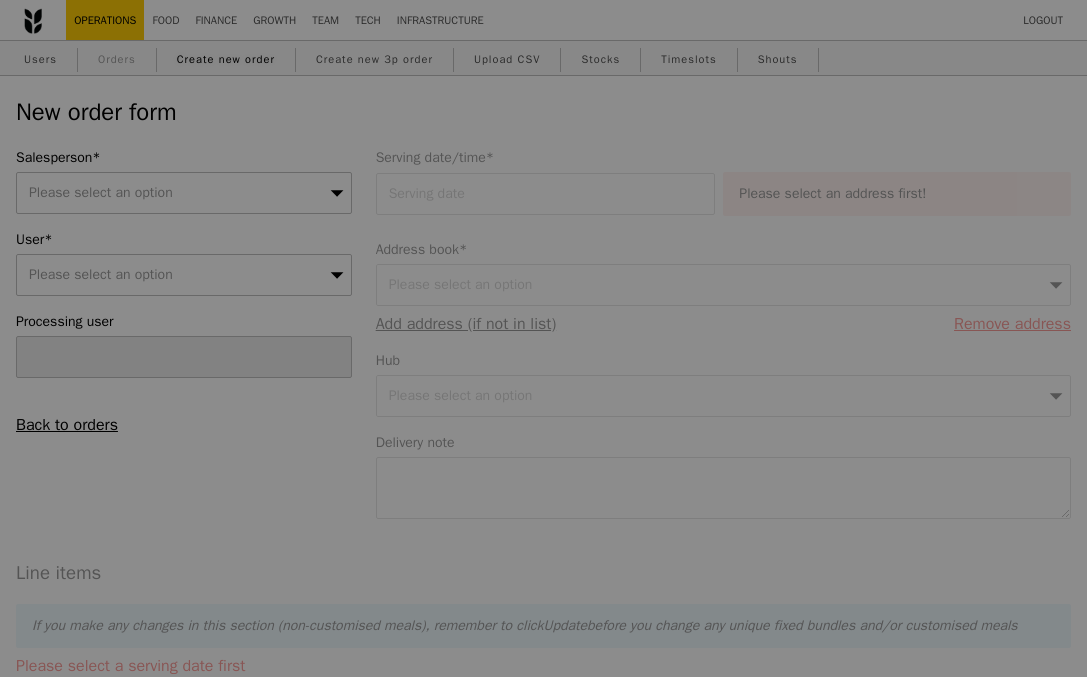 type on "Confirm" 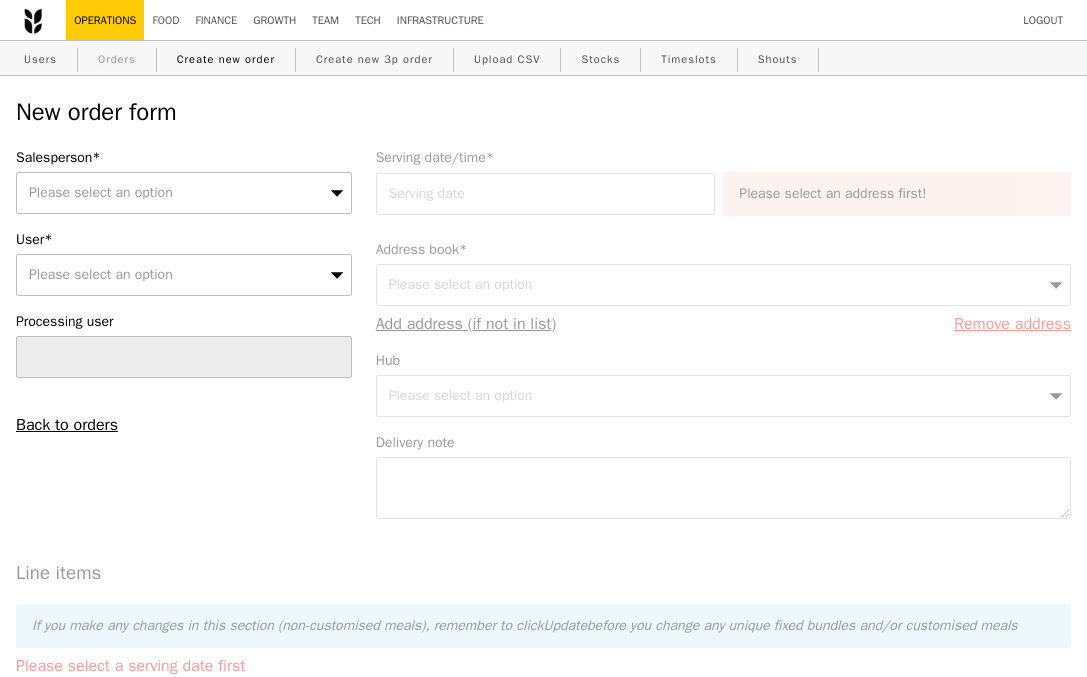 click on "Orders" at bounding box center (117, 59) 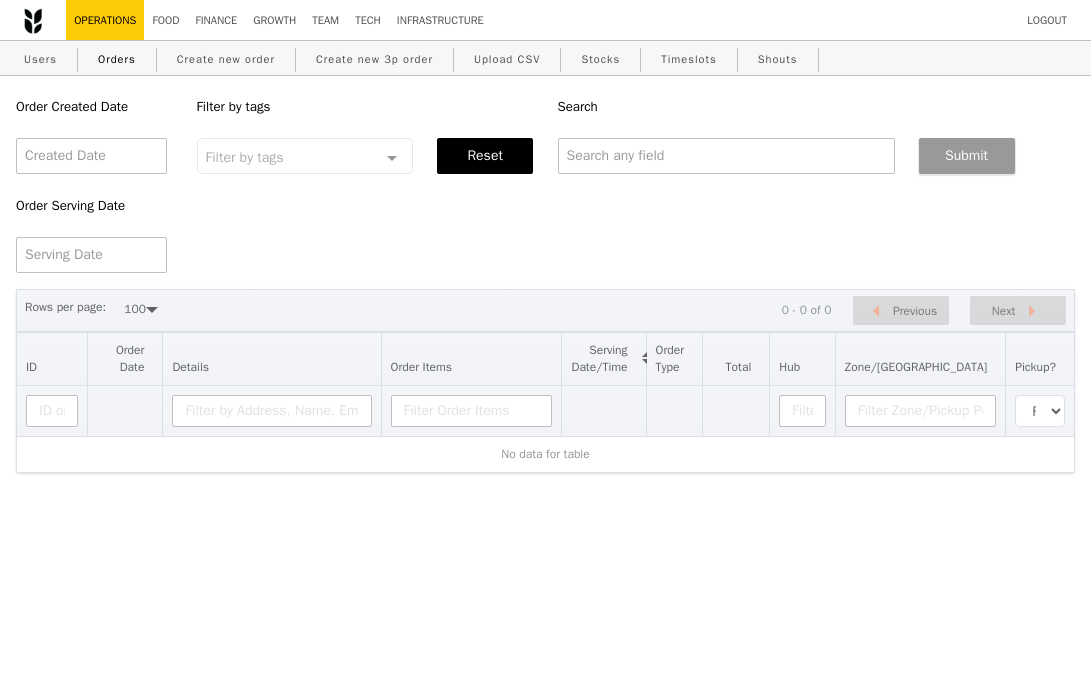 click on "Submit" at bounding box center (967, 156) 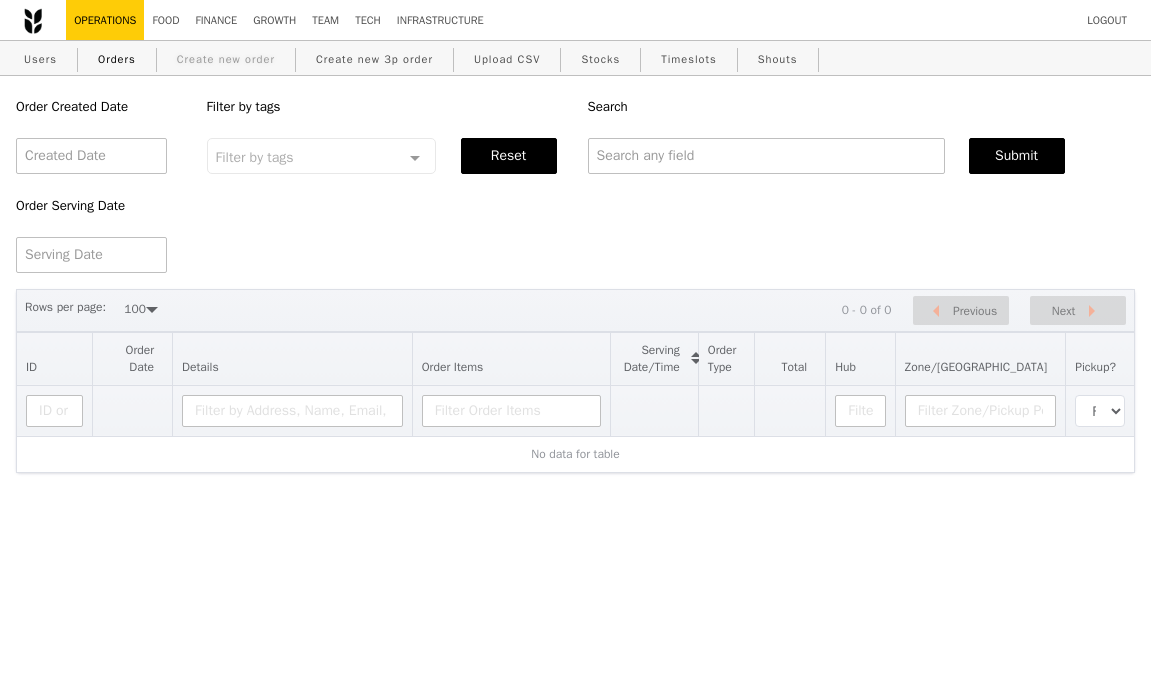 click on "Create new order" at bounding box center (226, 59) 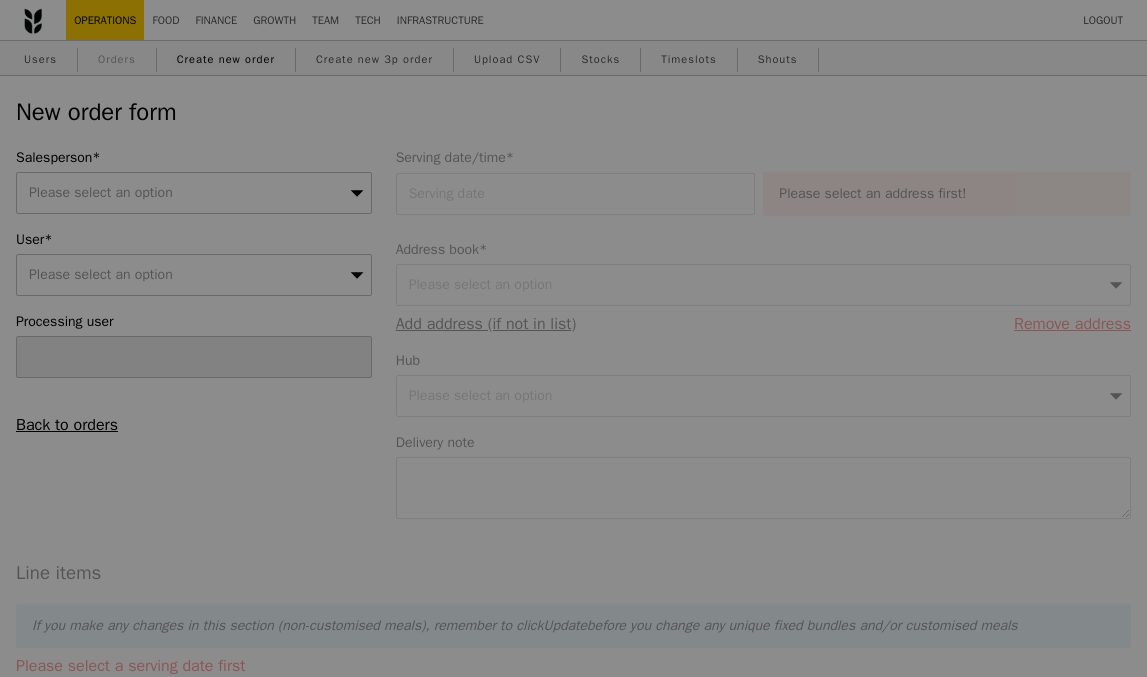 type on "Confirm" 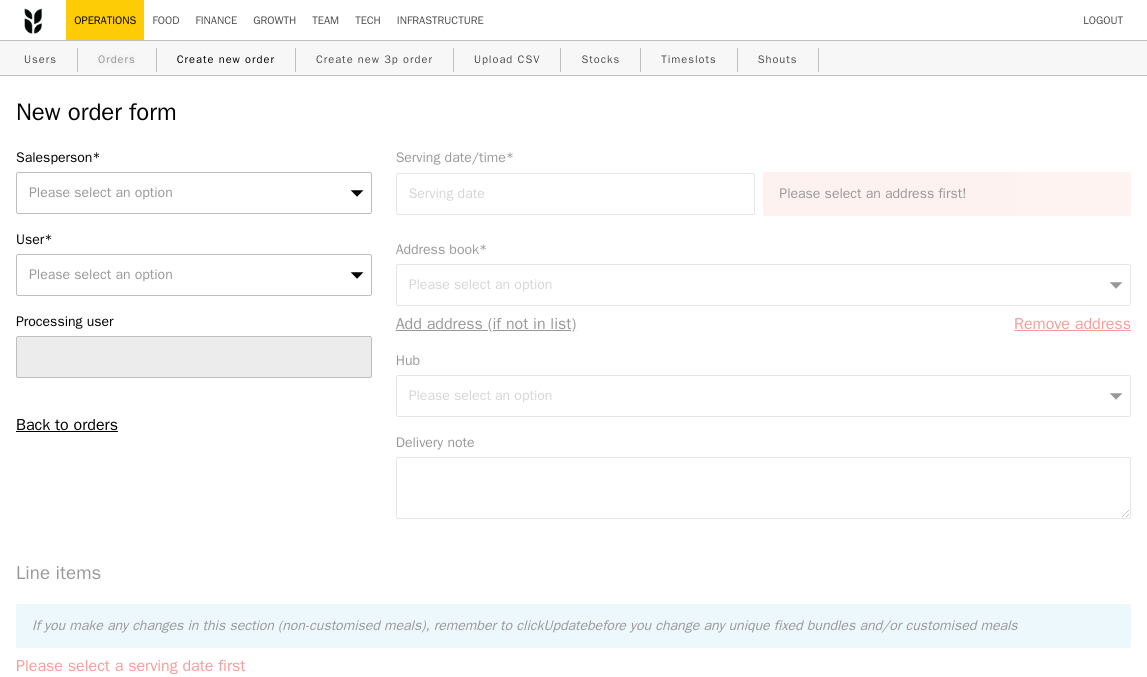 click on "Orders" at bounding box center (117, 59) 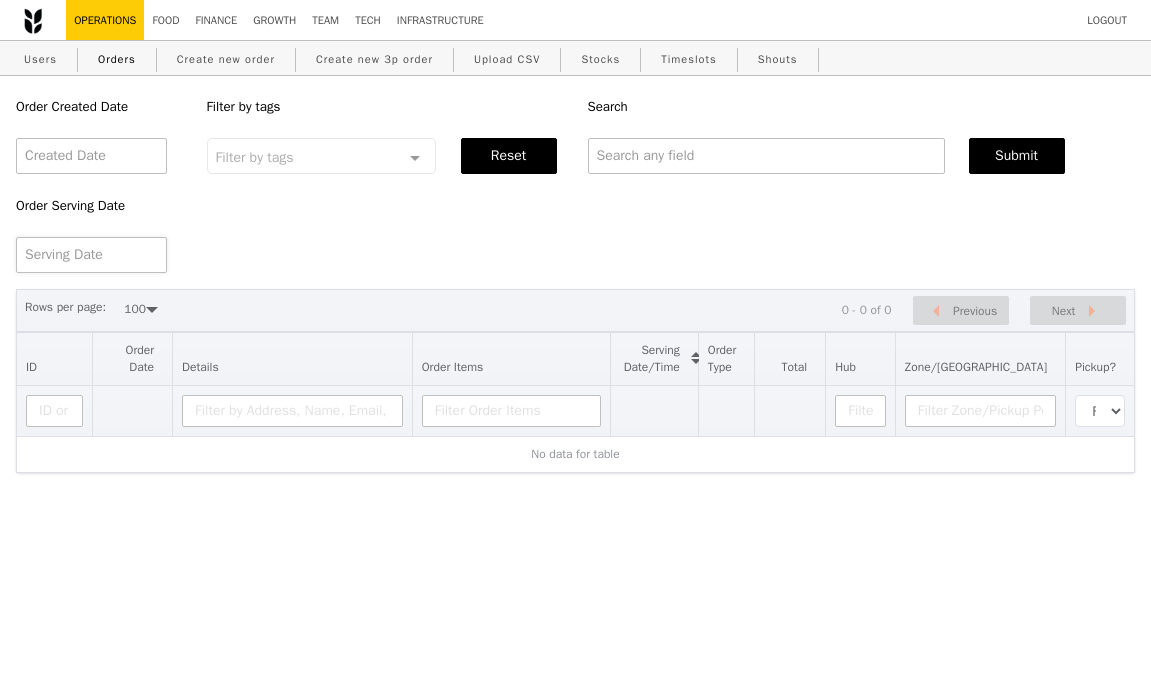 click at bounding box center (91, 255) 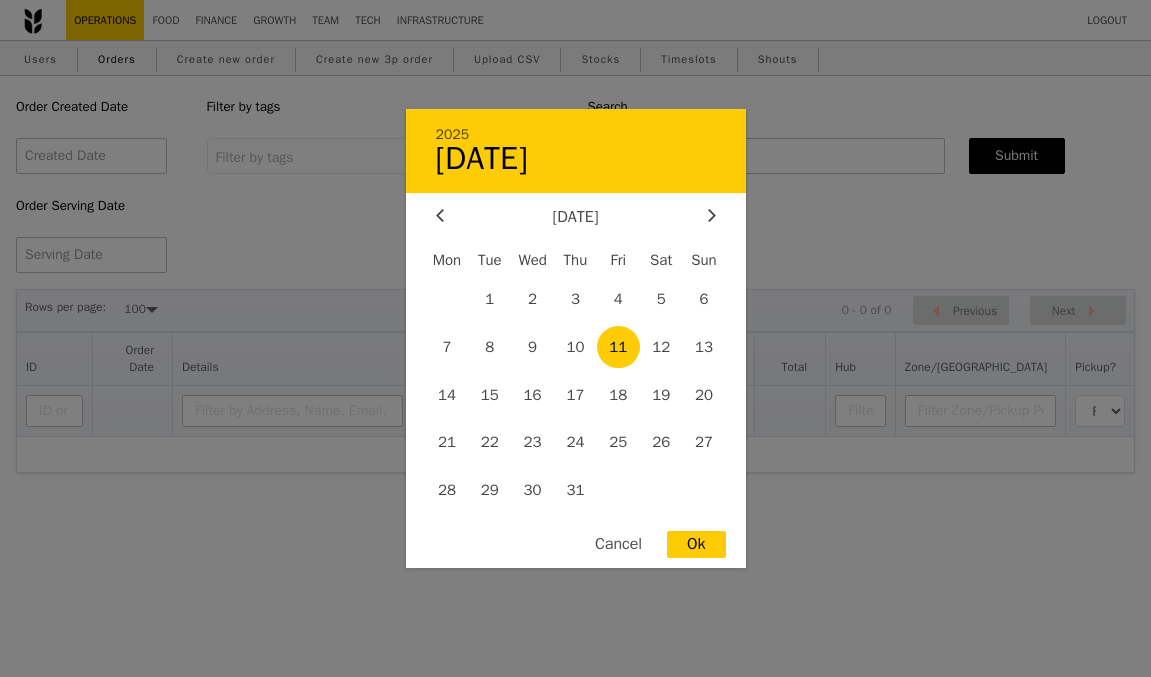click on "11" at bounding box center [618, 347] 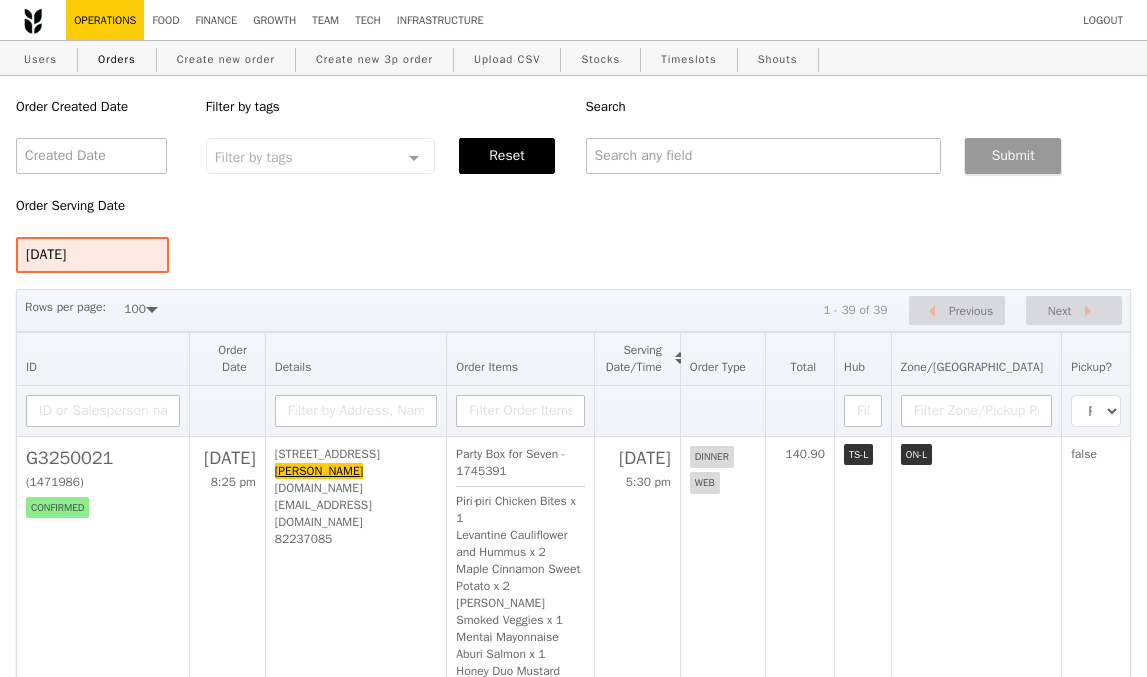 click on "Submit" at bounding box center (1013, 156) 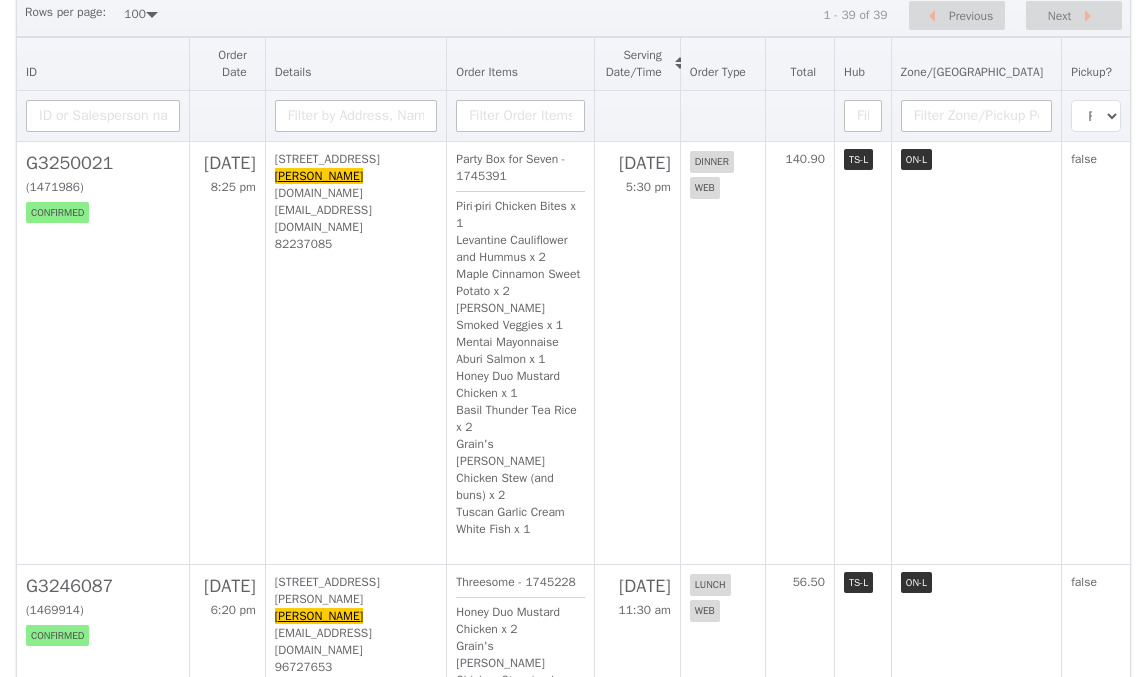 scroll, scrollTop: 318, scrollLeft: 0, axis: vertical 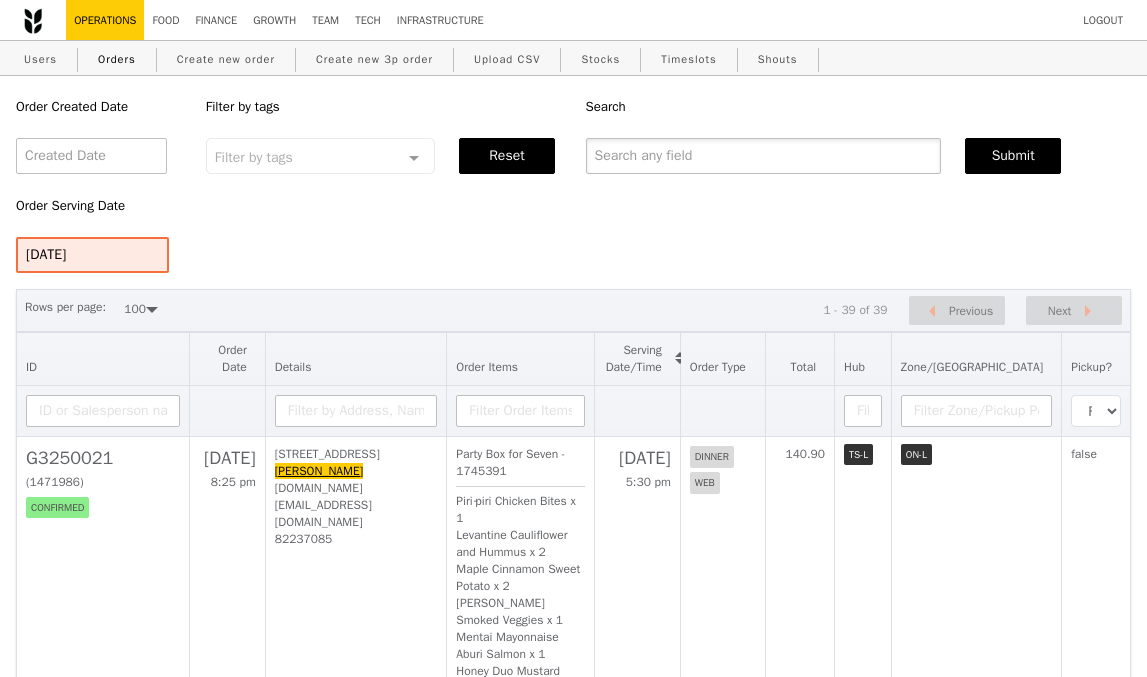 click at bounding box center [764, 156] 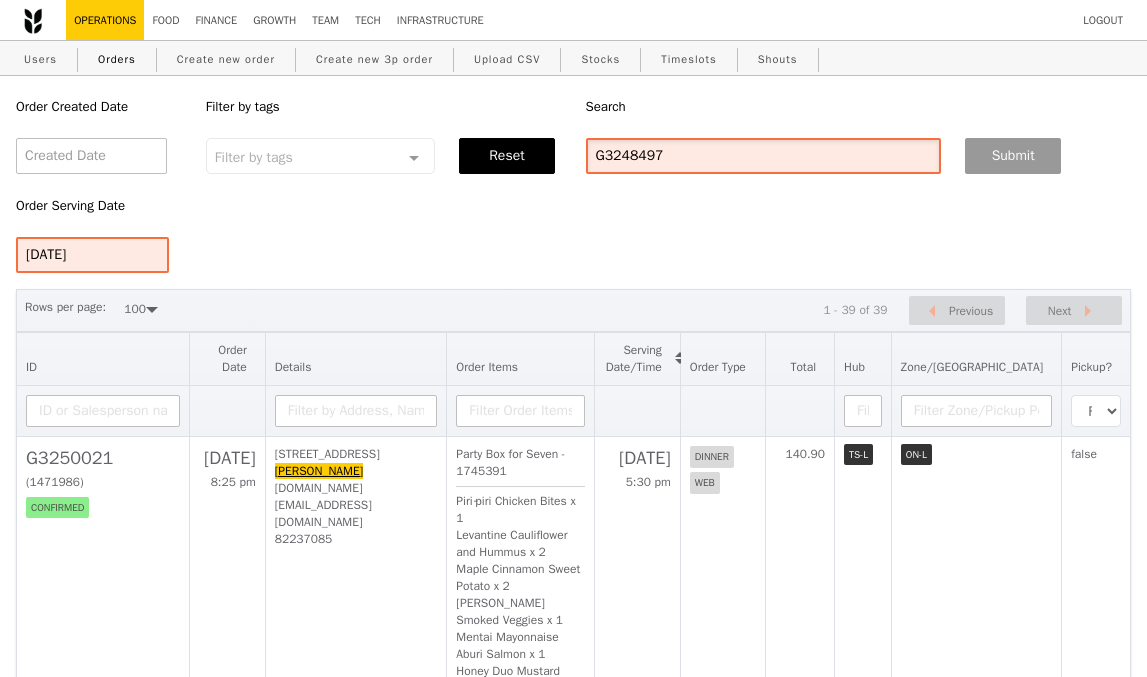 type on "G3248497" 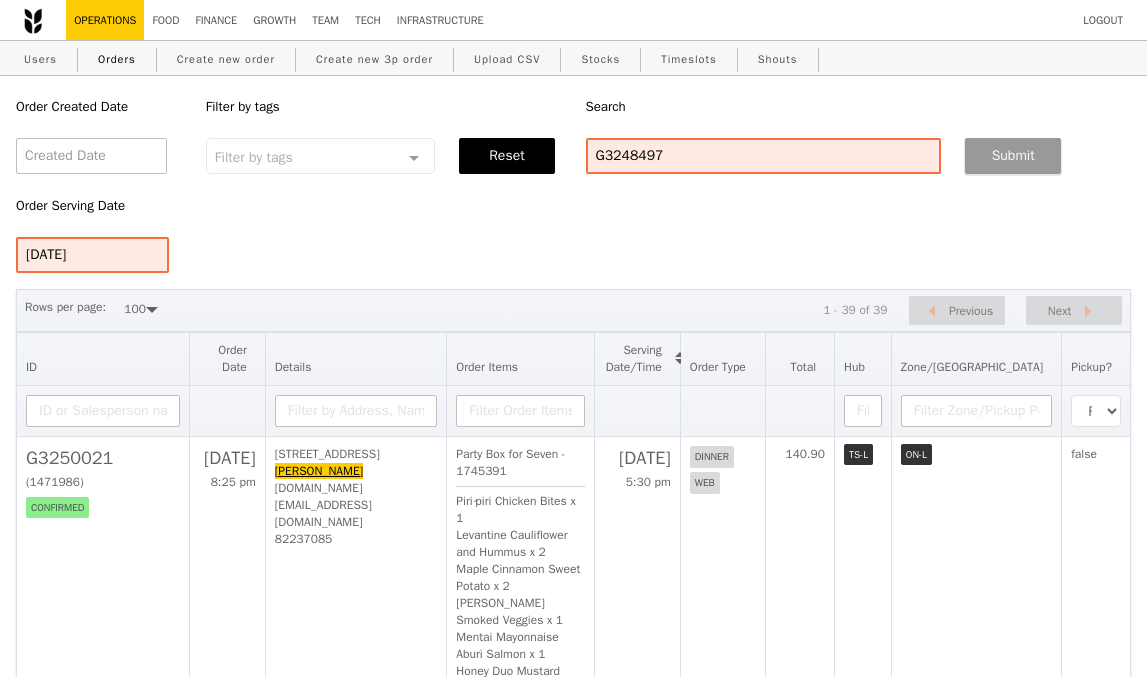 click on "Submit" at bounding box center (1013, 156) 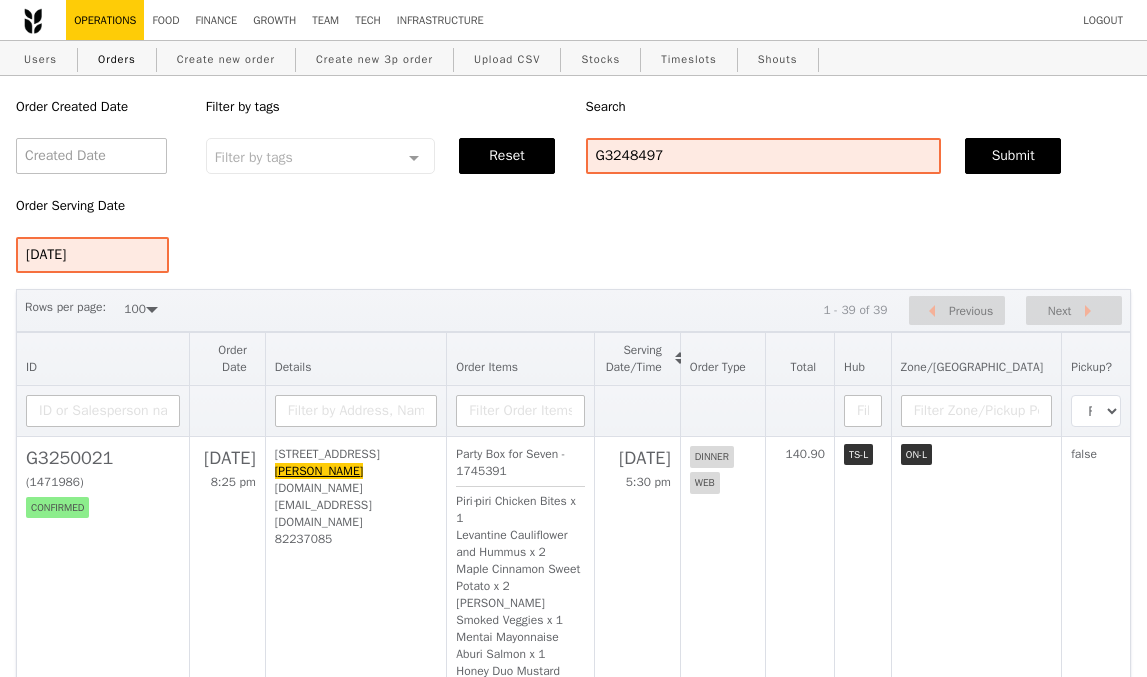 click on "Order Created Date        Order Serving Date   [DATE]      Filter by tags
Filter by tags
Meal_Plan   Web   Mobile   Lunch   Dinner   Group     No elements found. Consider changing the search query.   List is empty.
Reset
Search G3248497
Submit" at bounding box center (573, 174) 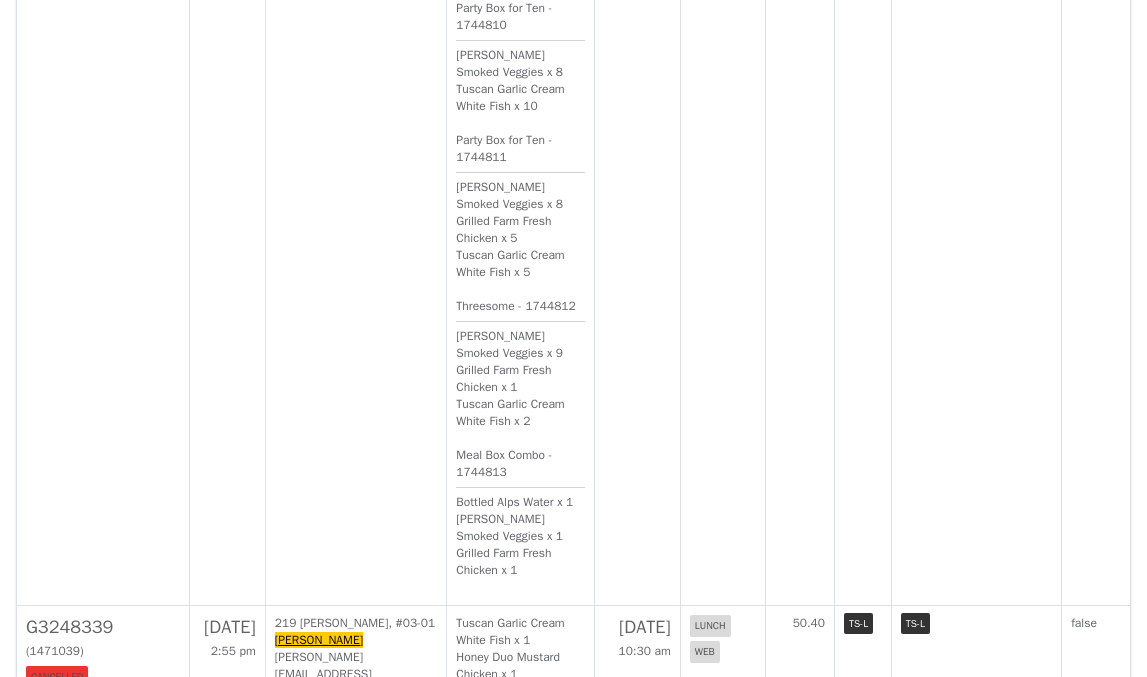 scroll, scrollTop: 6326, scrollLeft: 0, axis: vertical 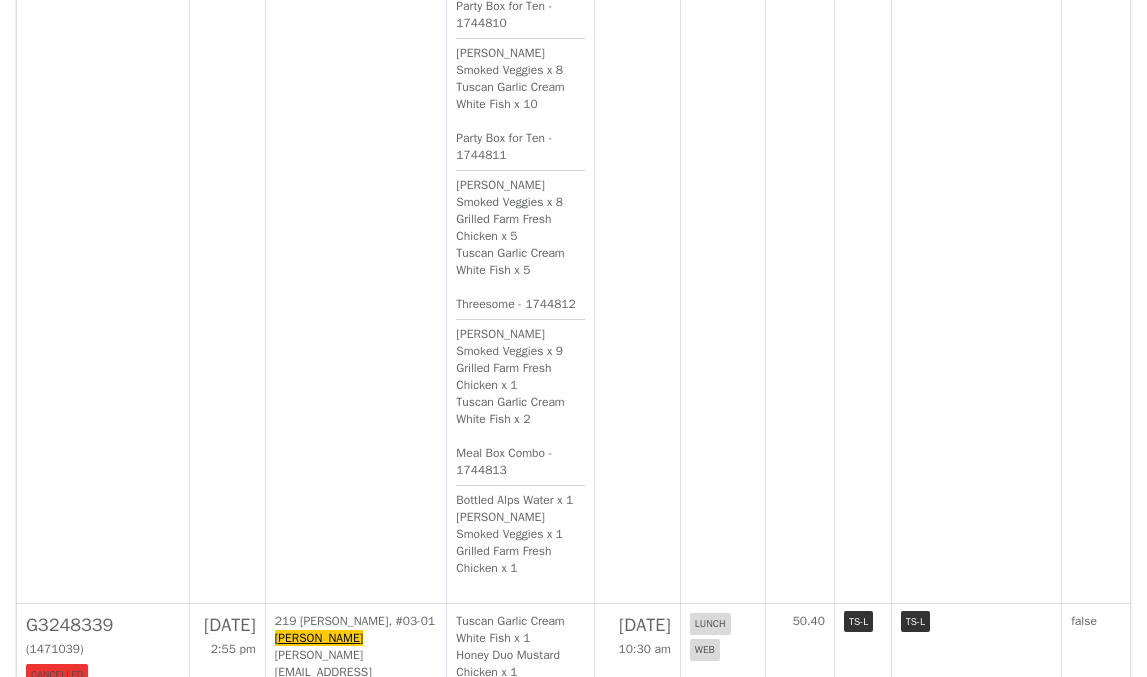 click on "[STREET_ADDRESS] -#02-08
[PERSON_NAME]
[EMAIL_ADDRESS][DOMAIN_NAME] 96708719" at bounding box center (356, -817) 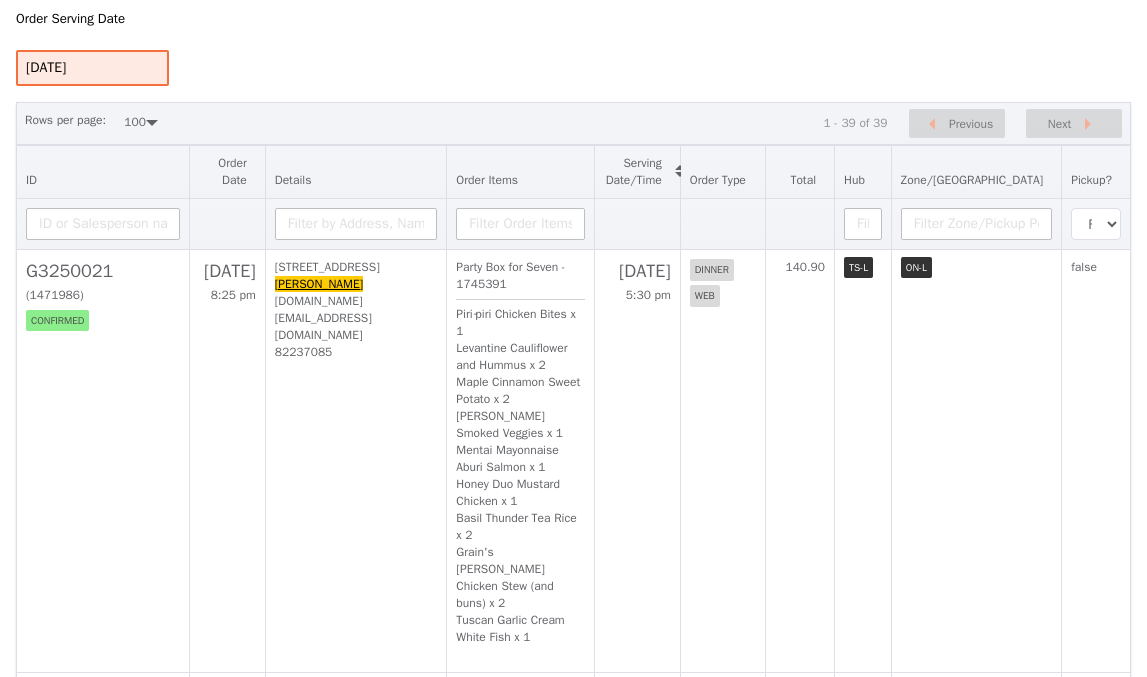 scroll, scrollTop: 0, scrollLeft: 0, axis: both 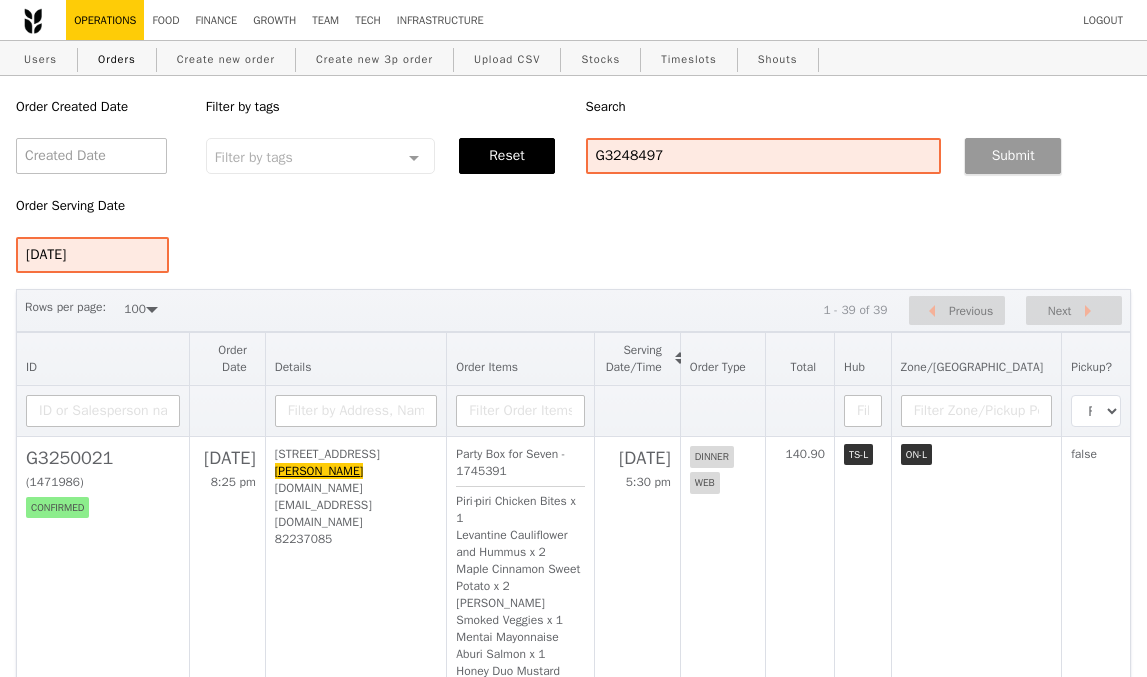 click on "Submit" at bounding box center [1013, 156] 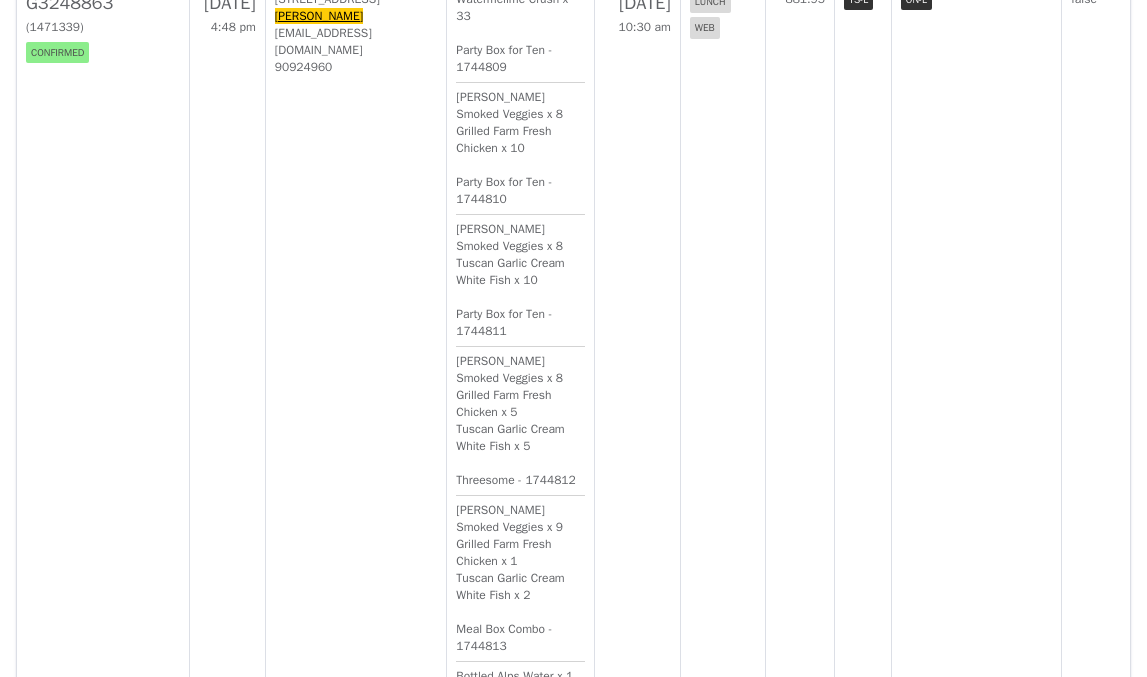 scroll, scrollTop: 6294, scrollLeft: 0, axis: vertical 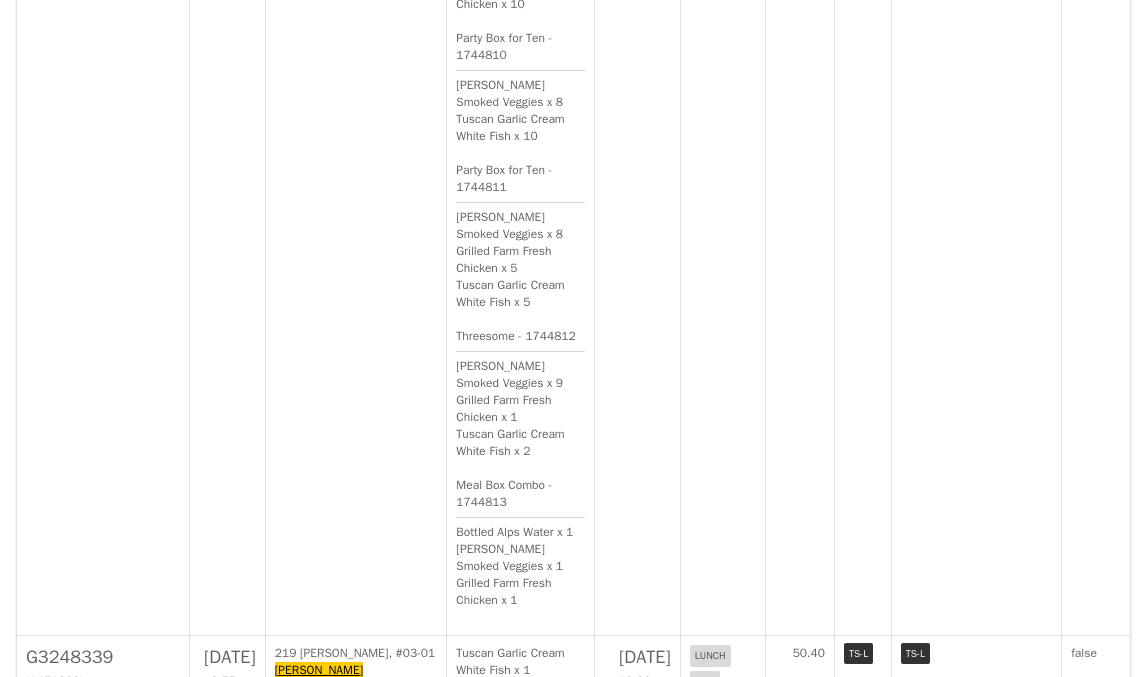 click on "[STREET_ADDRESS] -#02-08
[PERSON_NAME]
[EMAIL_ADDRESS][DOMAIN_NAME] 96708719" at bounding box center (356, -785) 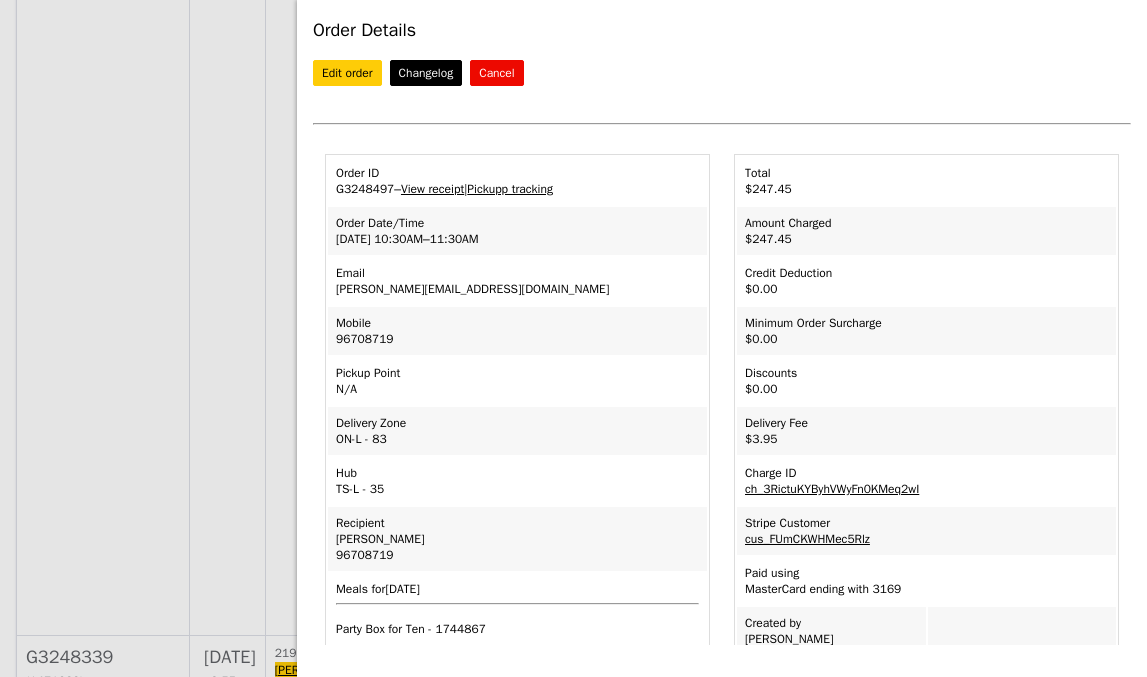 click on "Pickup Point
N/A" at bounding box center (517, 381) 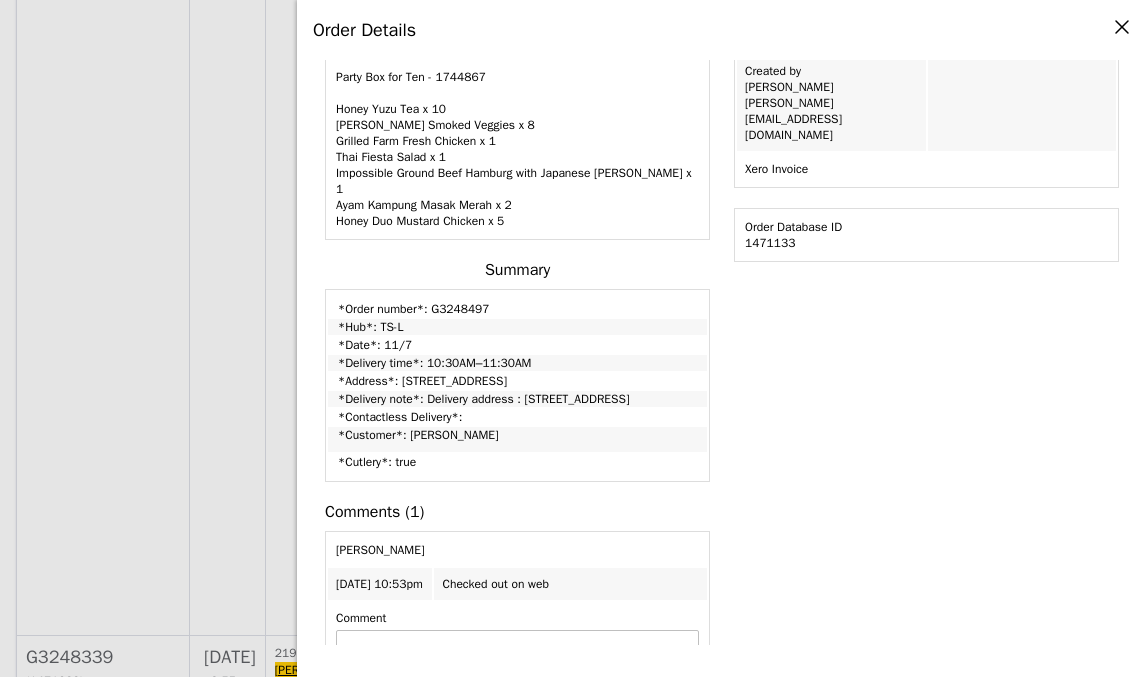 scroll, scrollTop: 541, scrollLeft: 0, axis: vertical 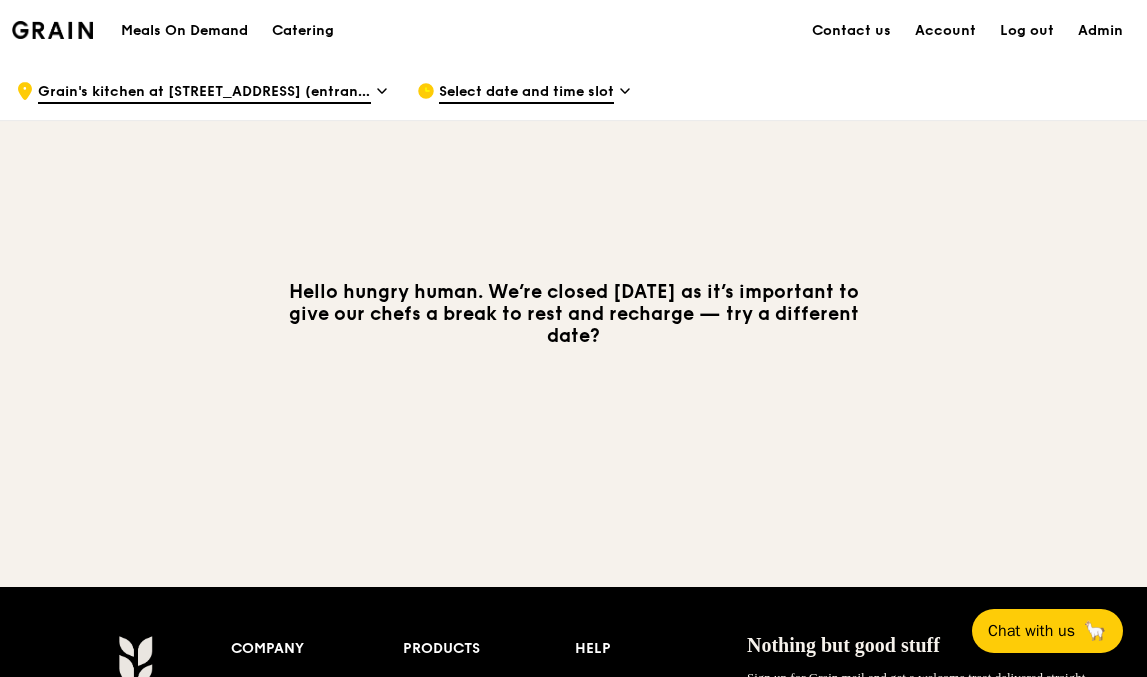 click at bounding box center [52, 30] 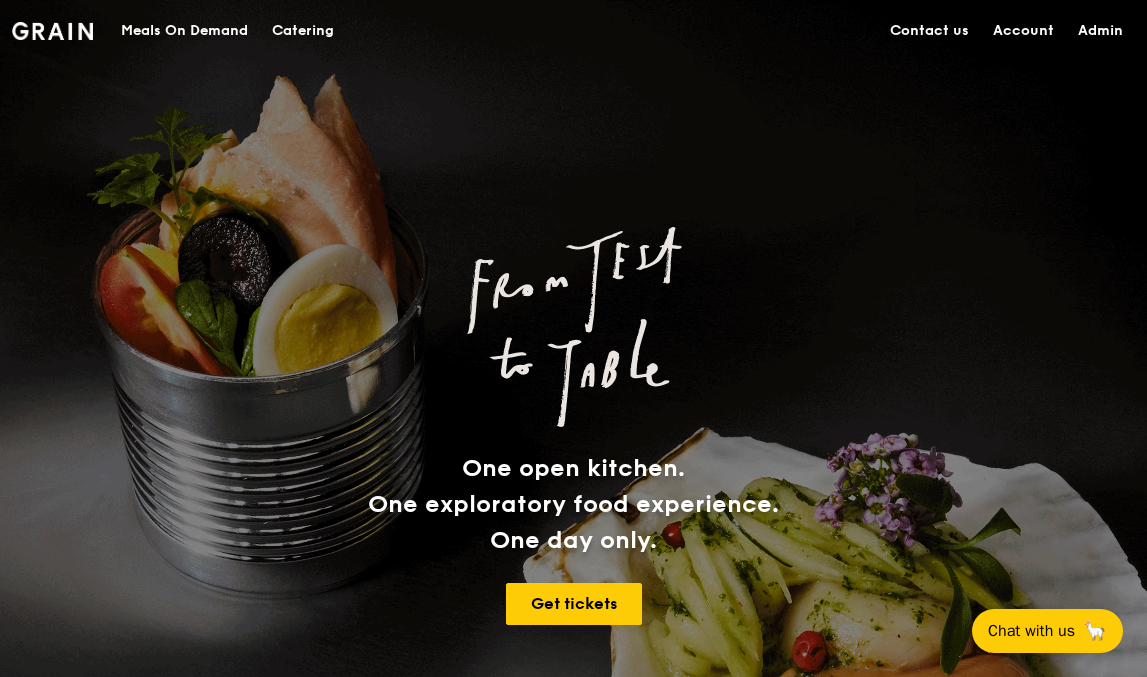 click at bounding box center [52, 31] 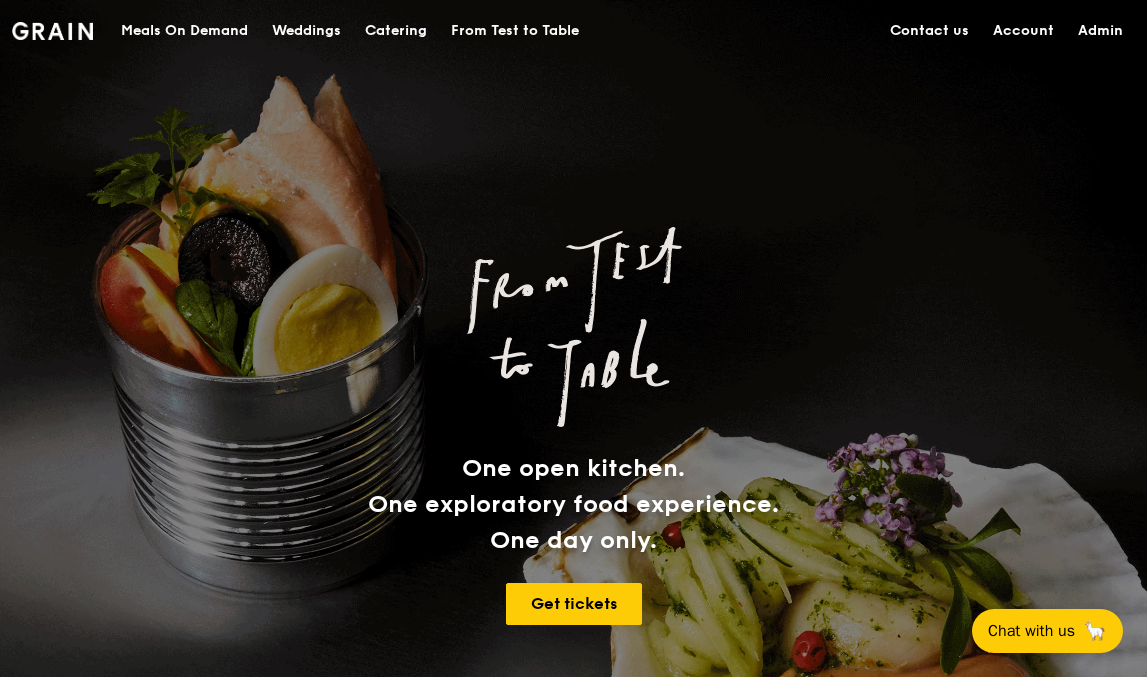 click on "Meals On Demand" at bounding box center [184, 31] 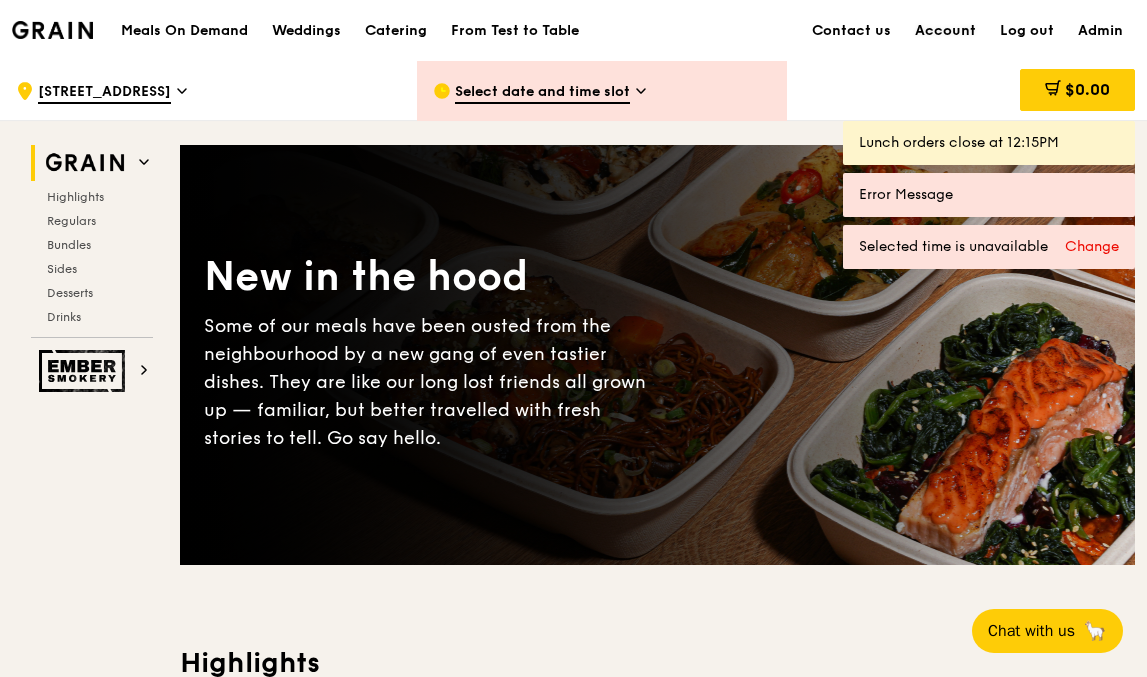click on "Account" at bounding box center [945, 31] 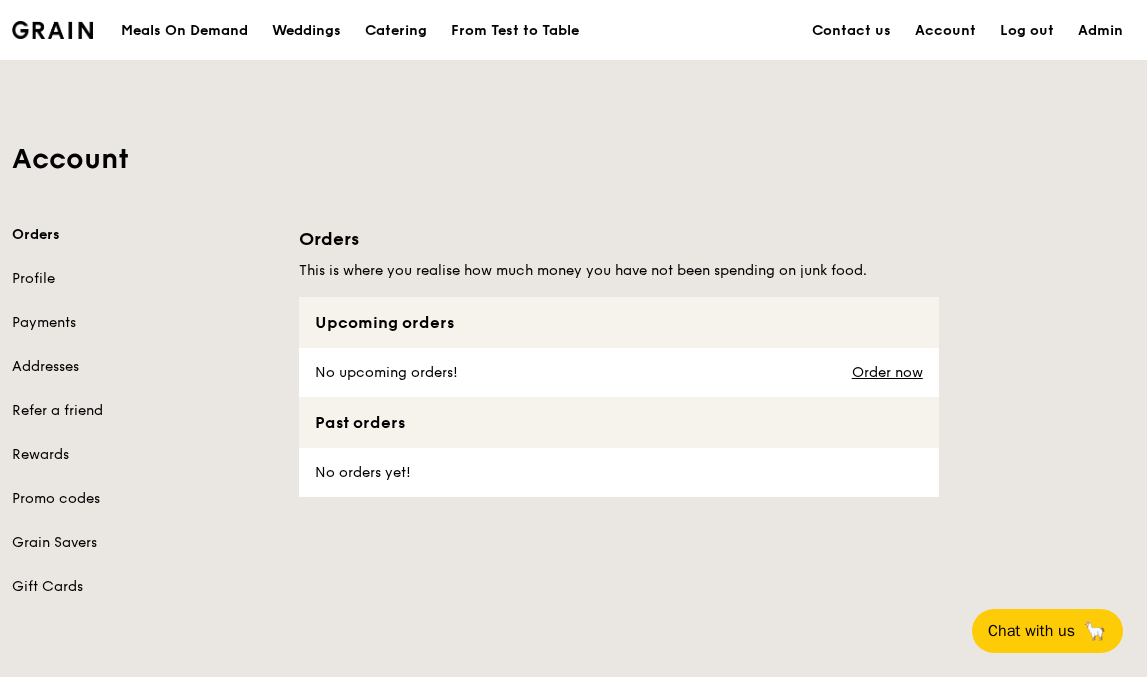 click on "Meals On Demand" at bounding box center (184, 31) 